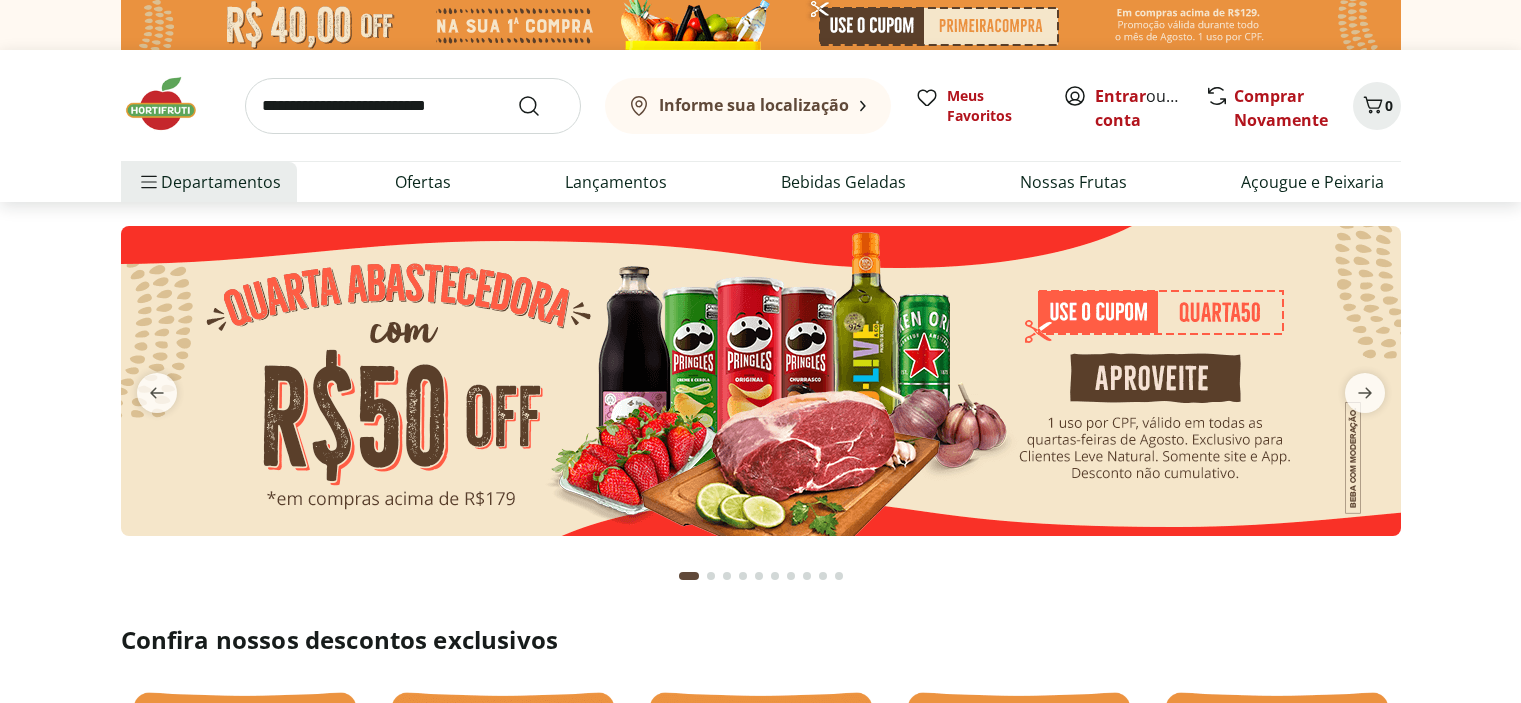 scroll, scrollTop: 0, scrollLeft: 0, axis: both 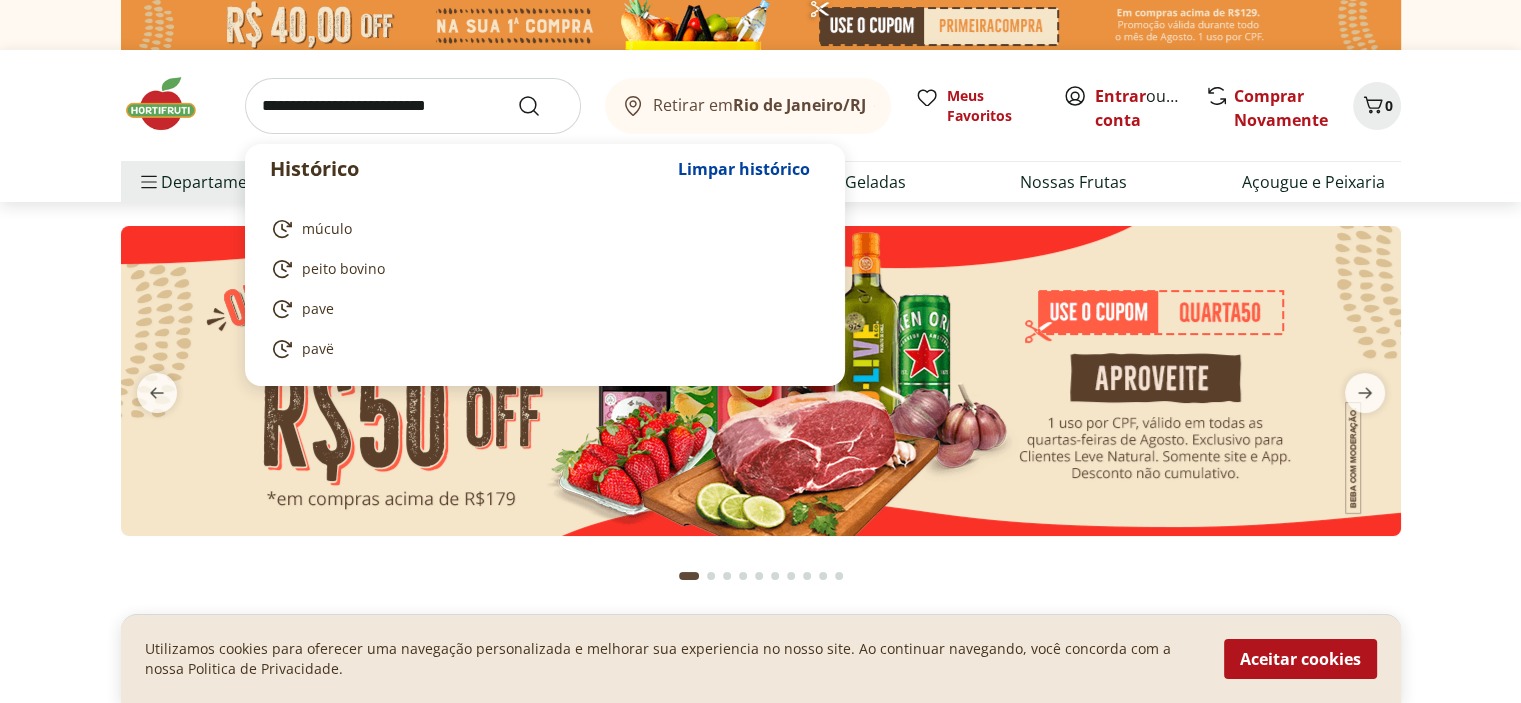 click at bounding box center [413, 106] 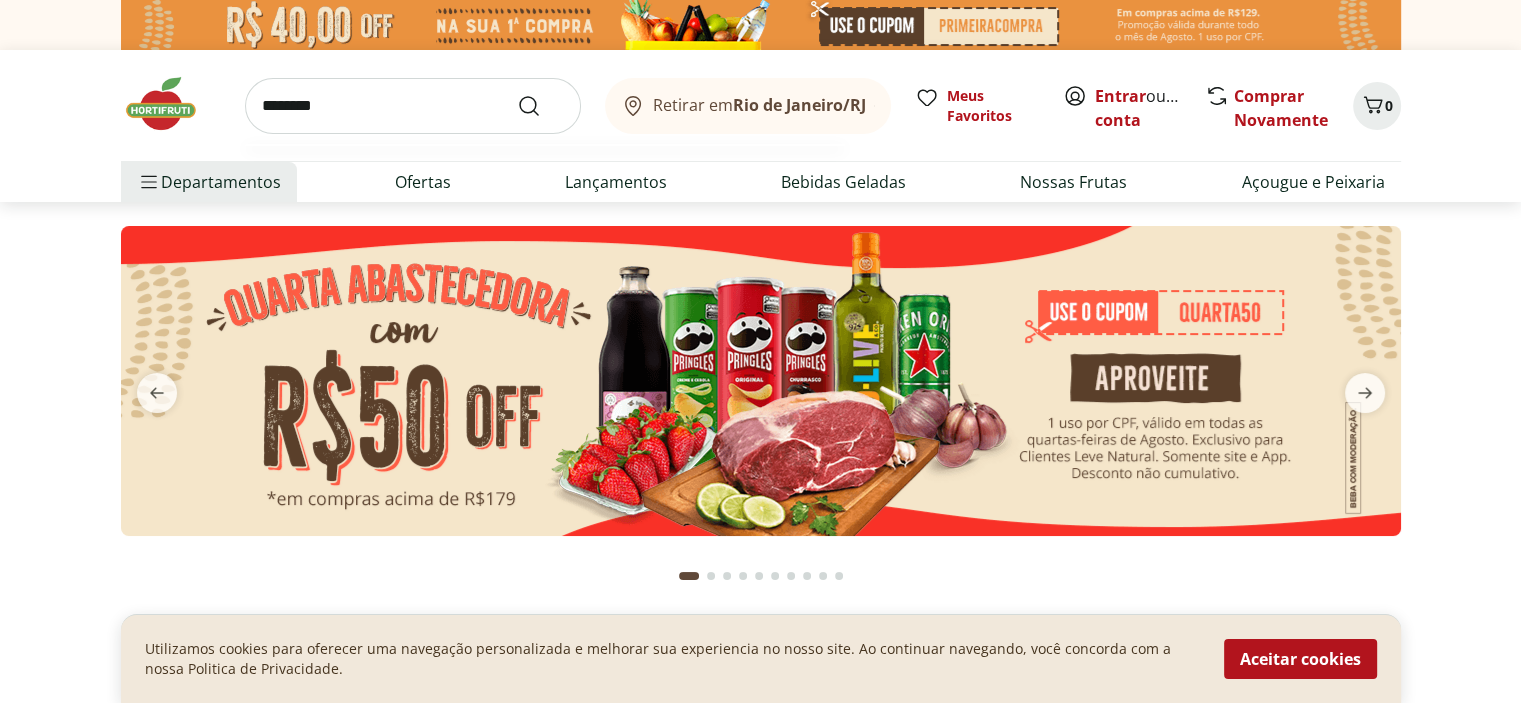 type on "********" 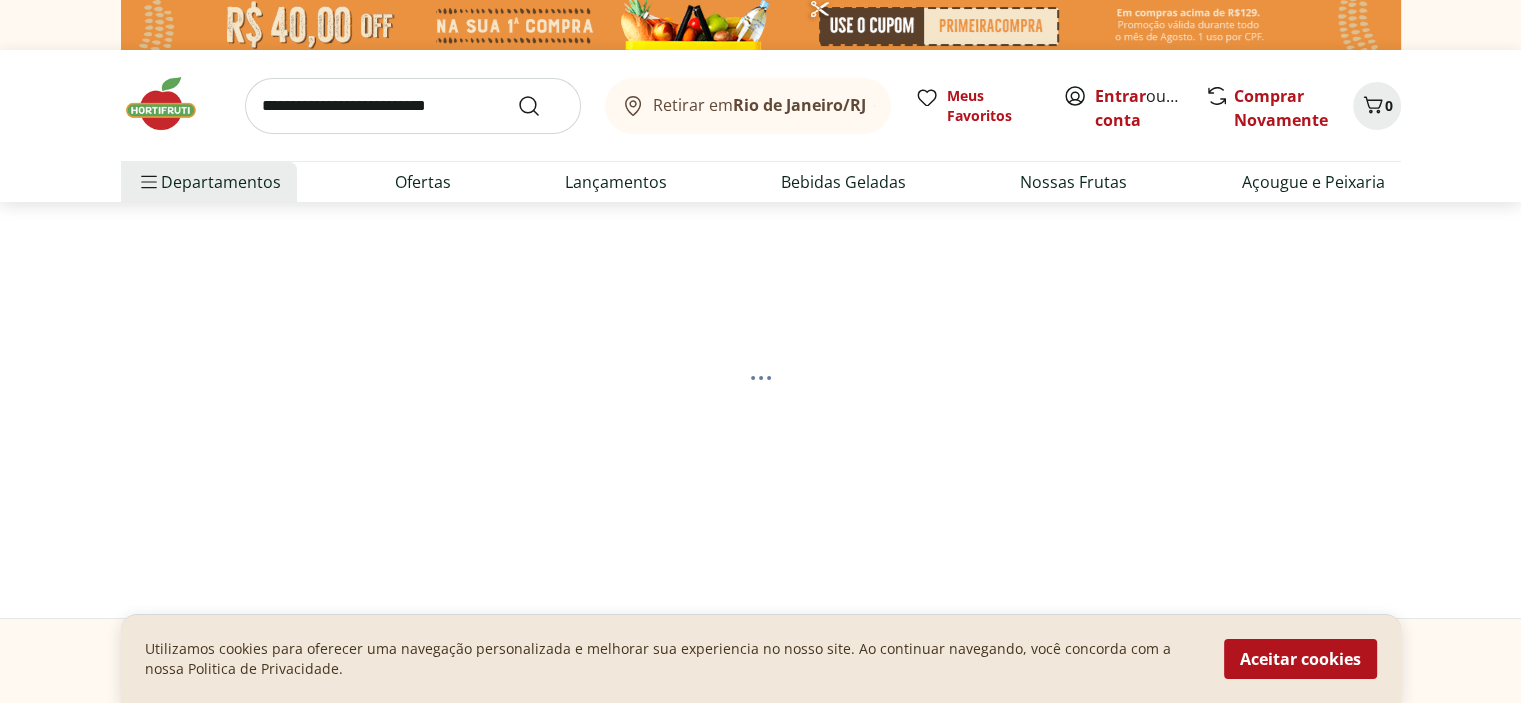 select on "**********" 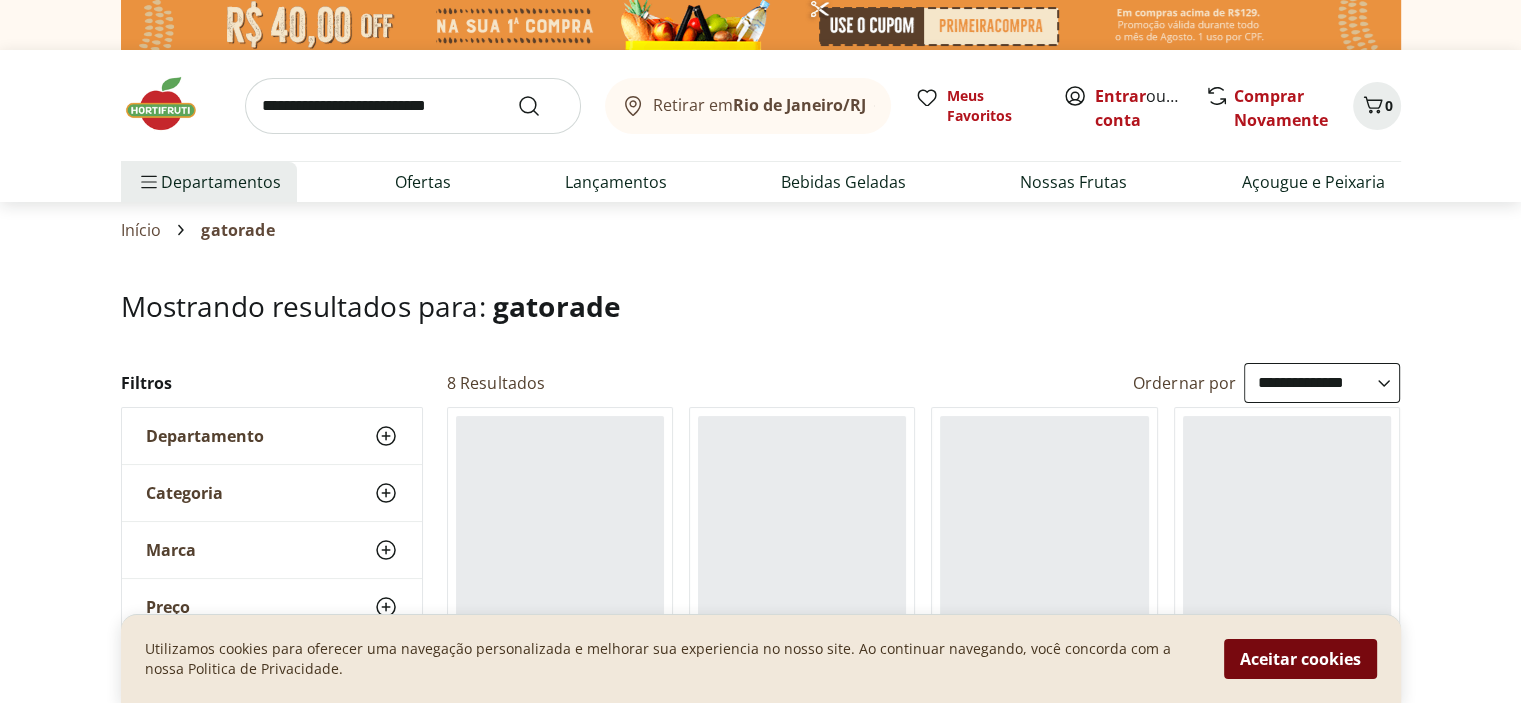 click on "Aceitar cookies" at bounding box center [1300, 659] 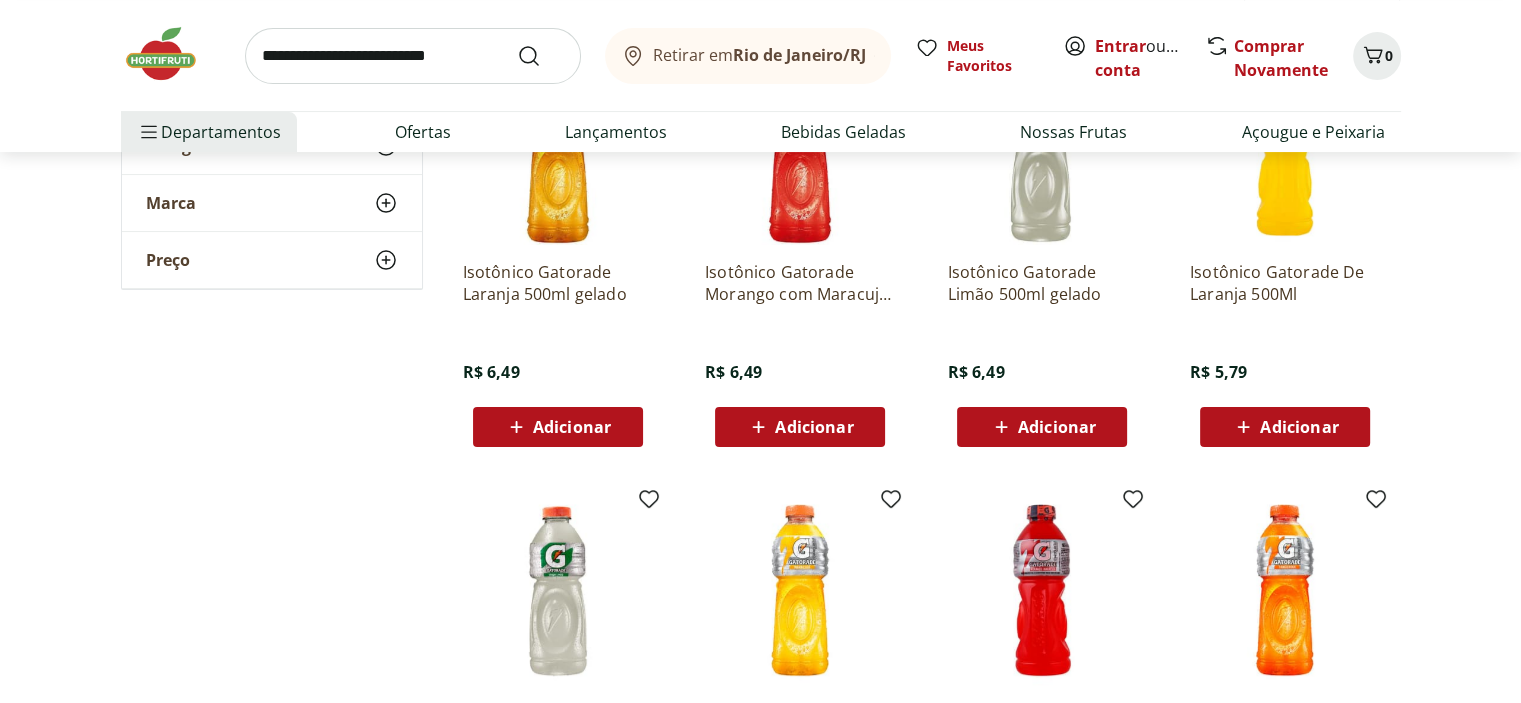 scroll, scrollTop: 300, scrollLeft: 0, axis: vertical 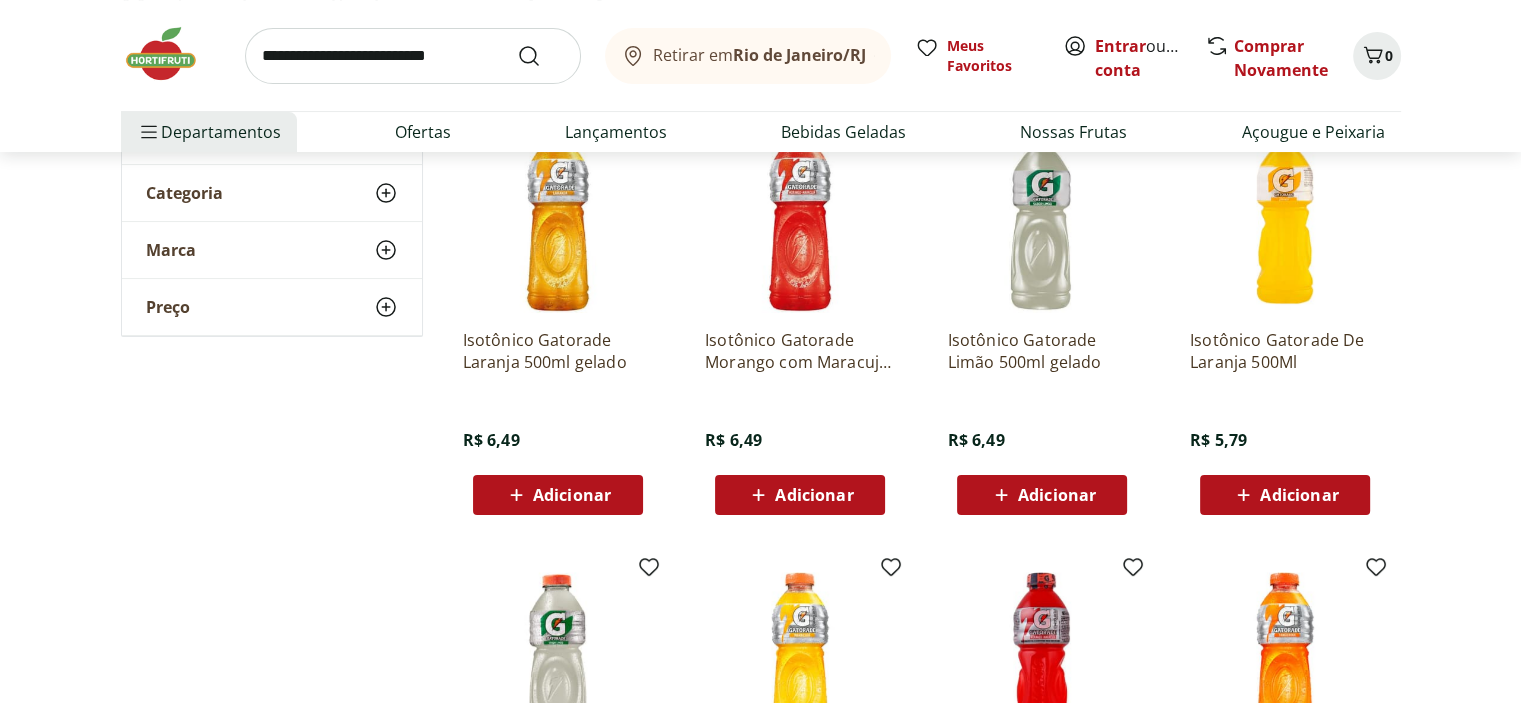 click on "Adicionar" at bounding box center [572, 495] 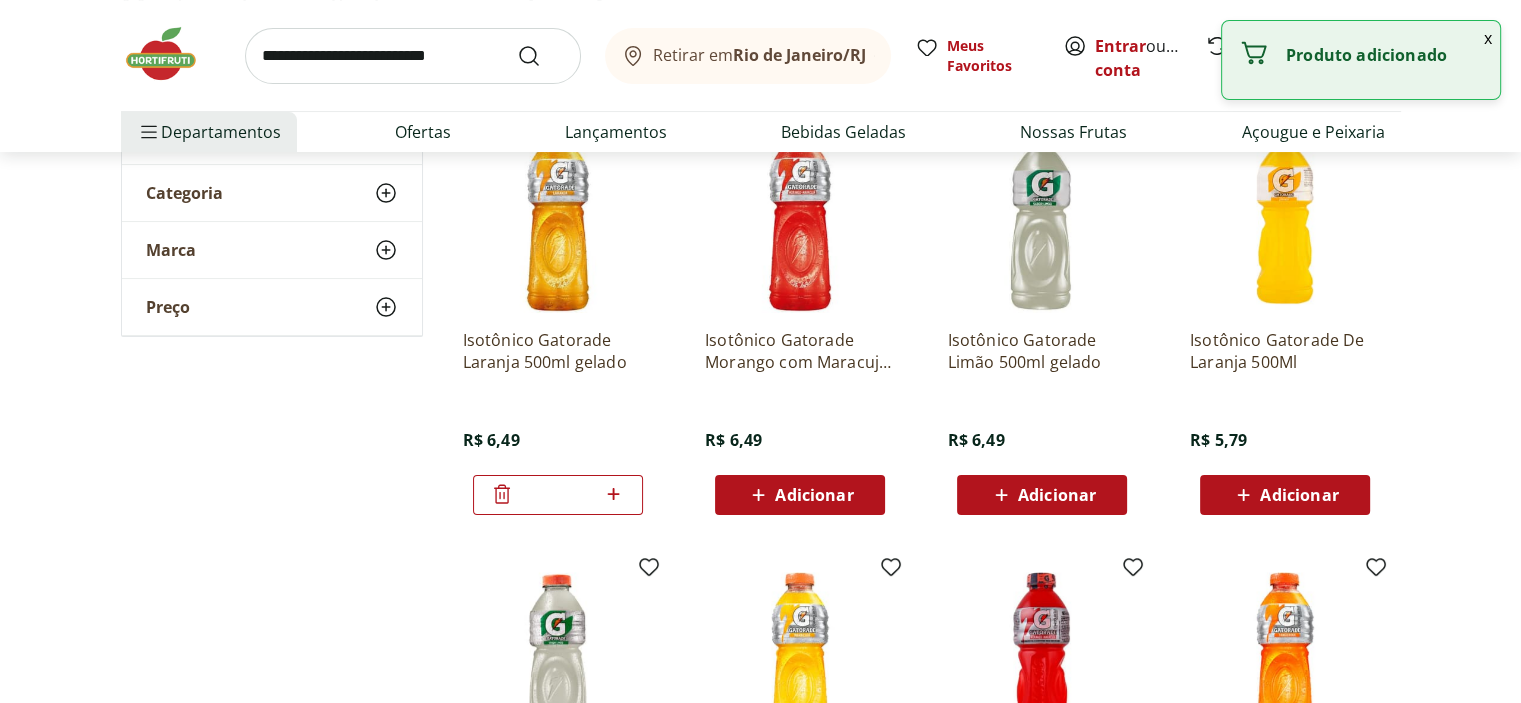 click 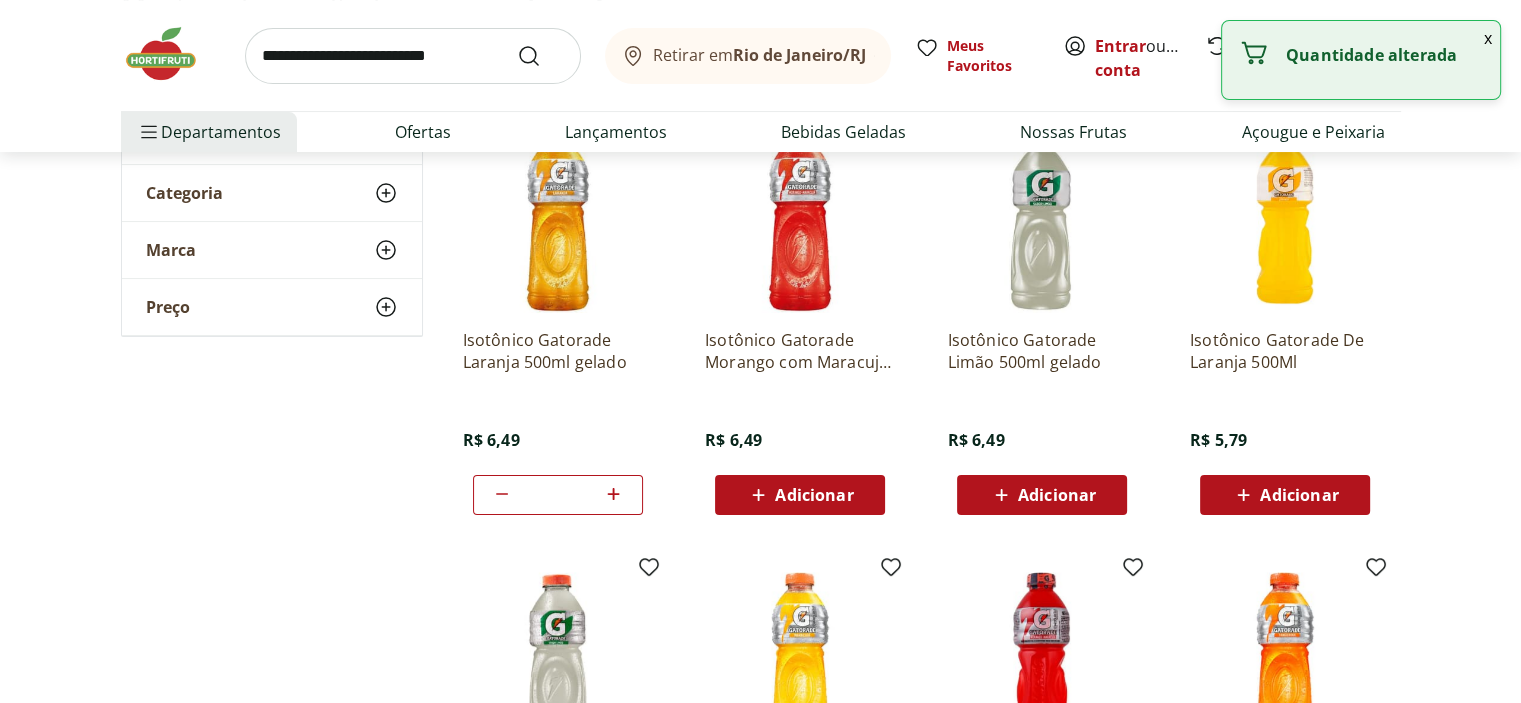 click 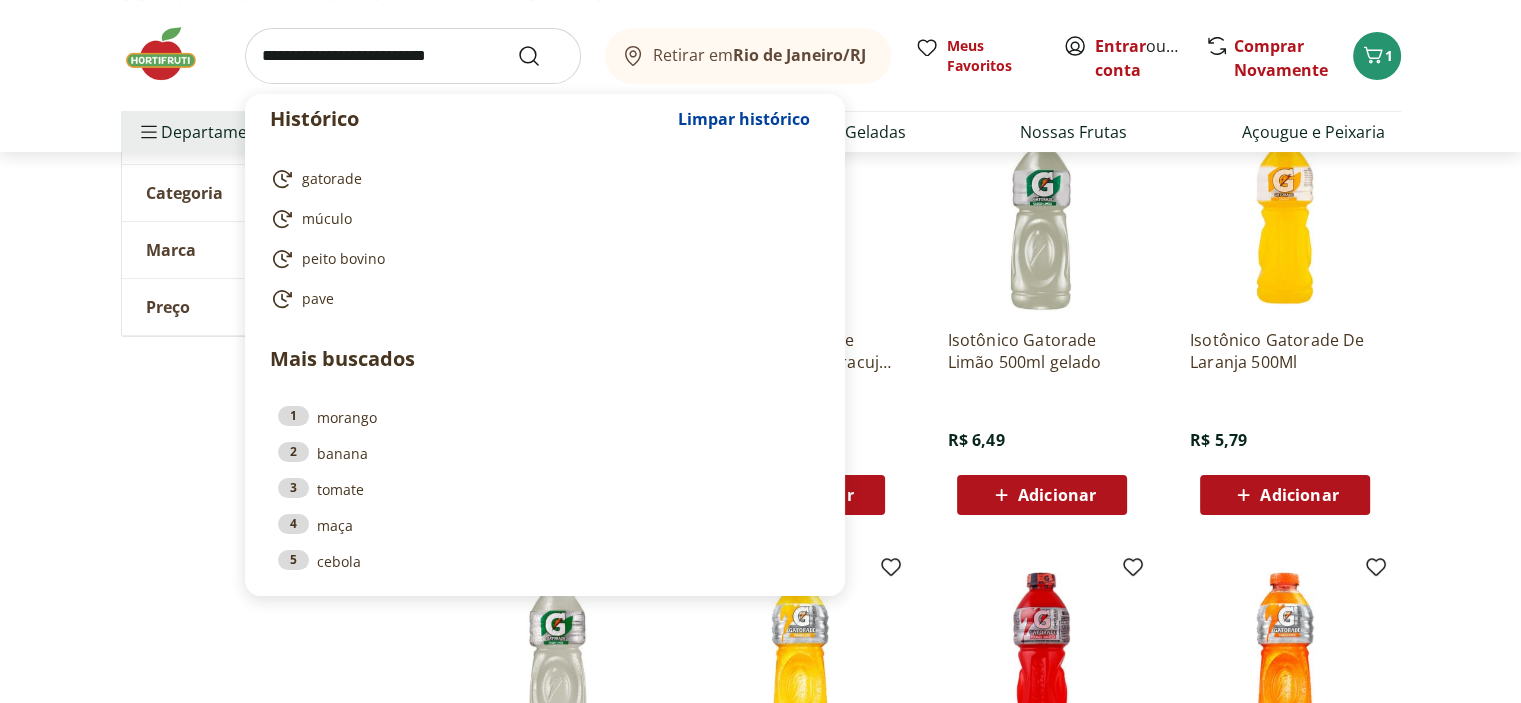 click at bounding box center [413, 56] 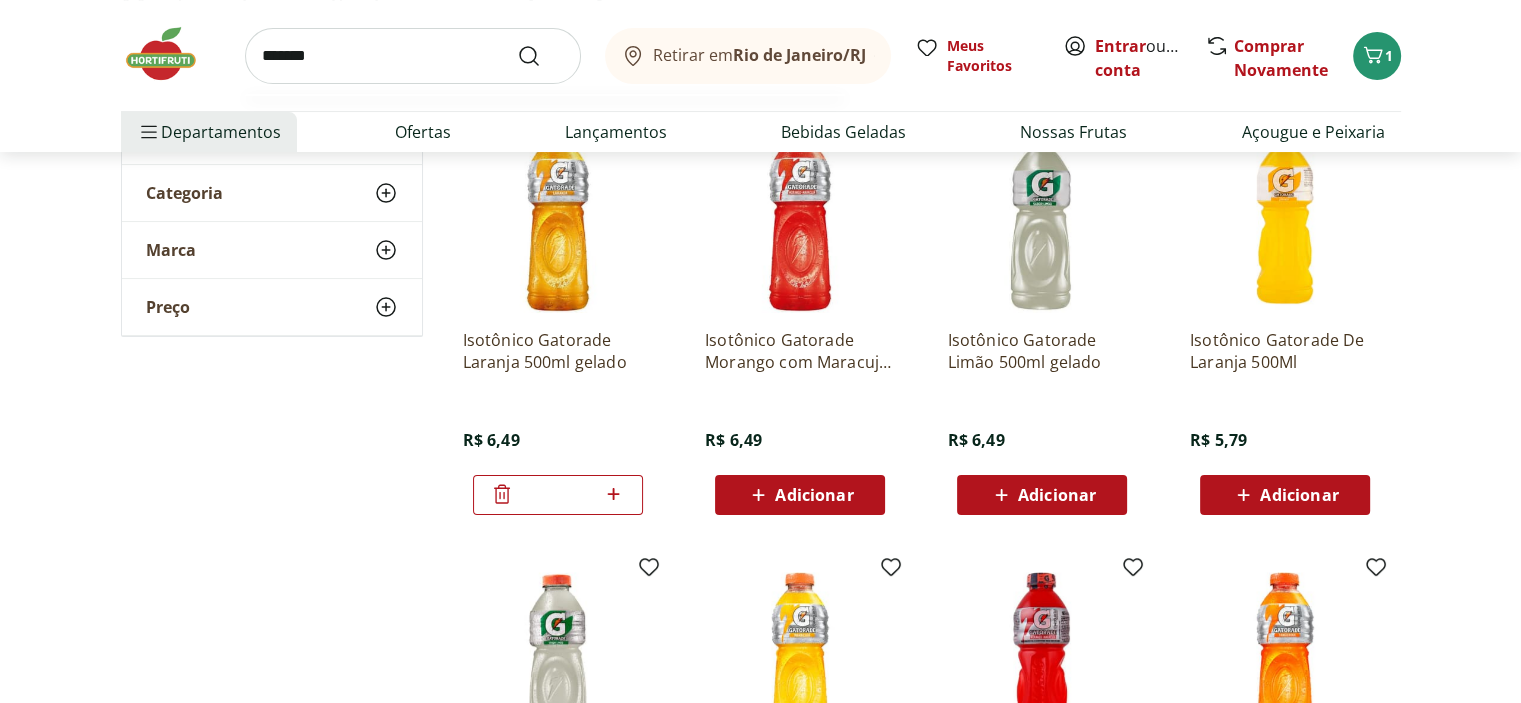 type on "*******" 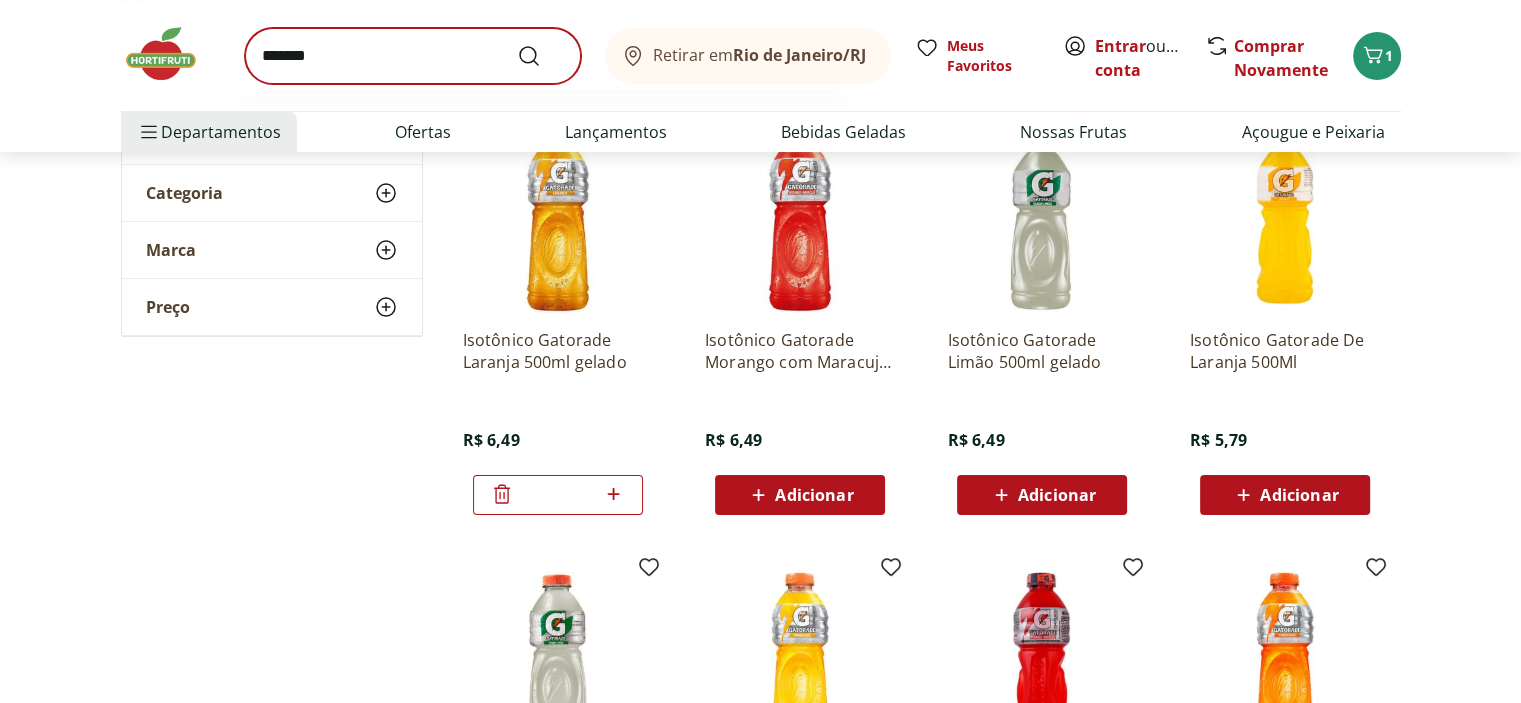 scroll, scrollTop: 0, scrollLeft: 0, axis: both 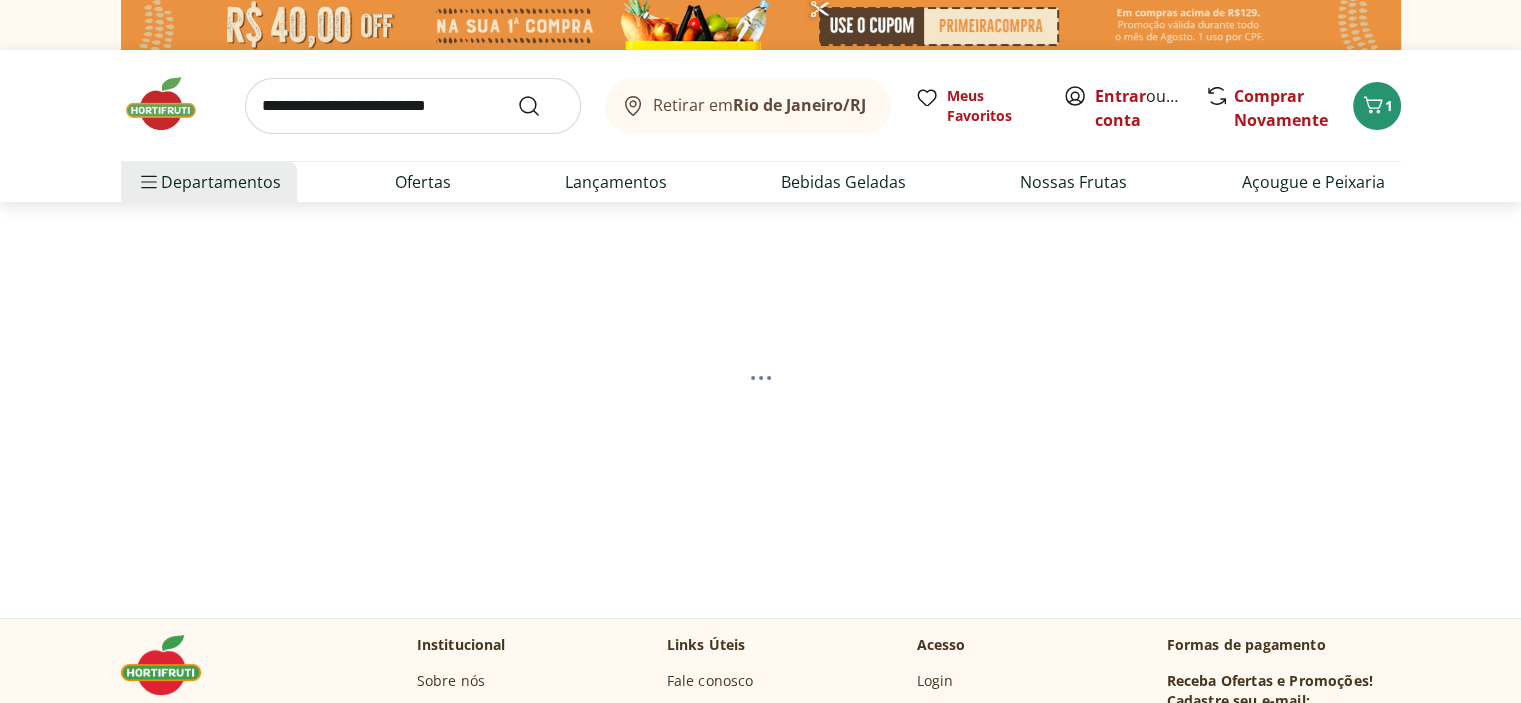 select on "**********" 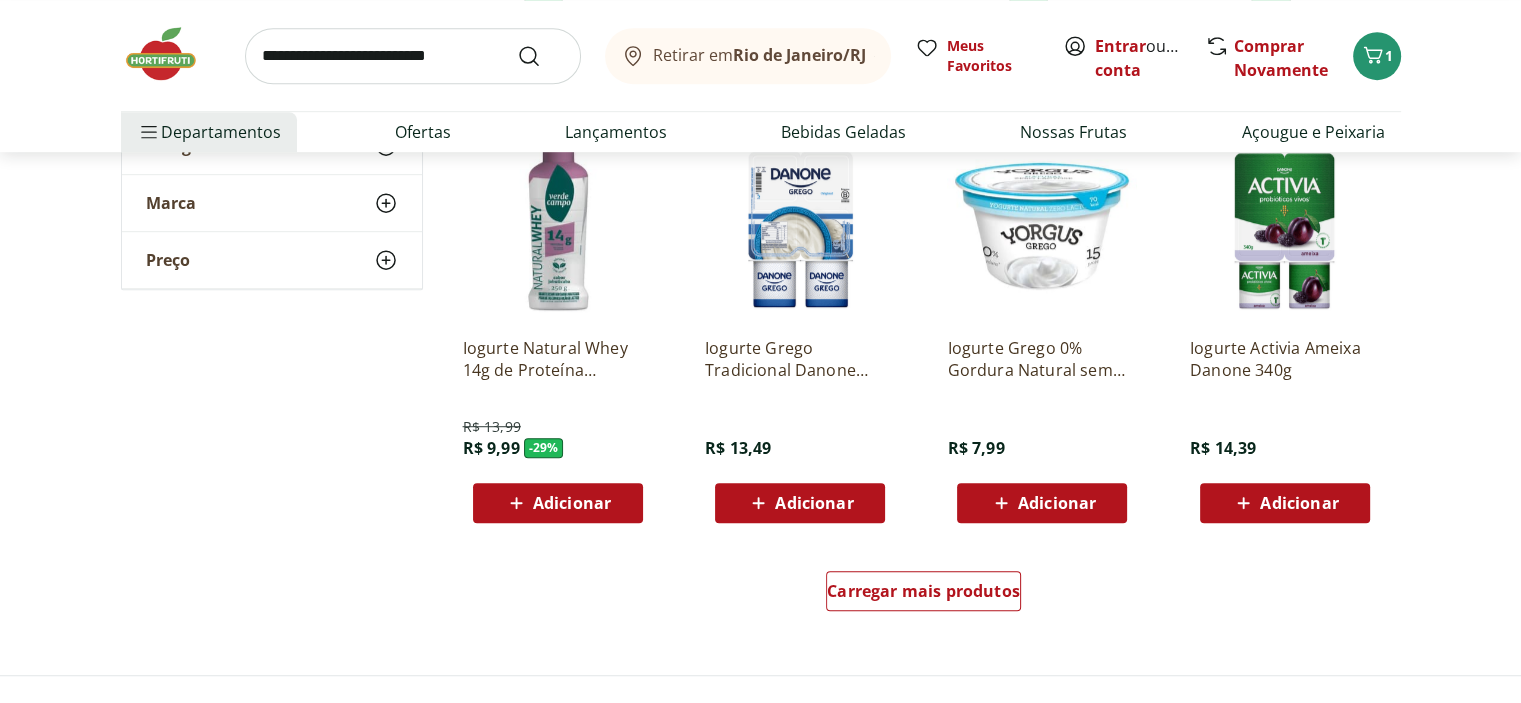 scroll, scrollTop: 1300, scrollLeft: 0, axis: vertical 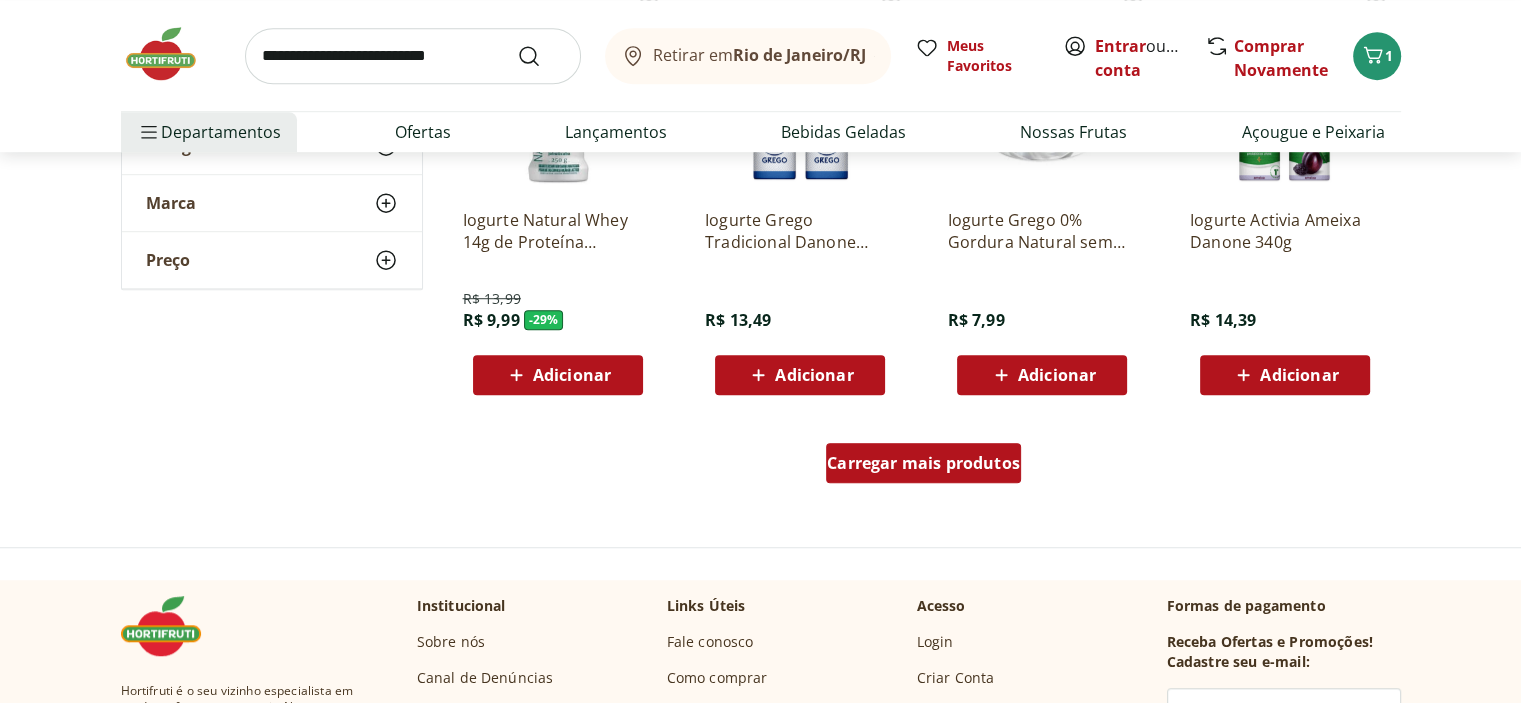 click on "Carregar mais produtos" at bounding box center (923, 463) 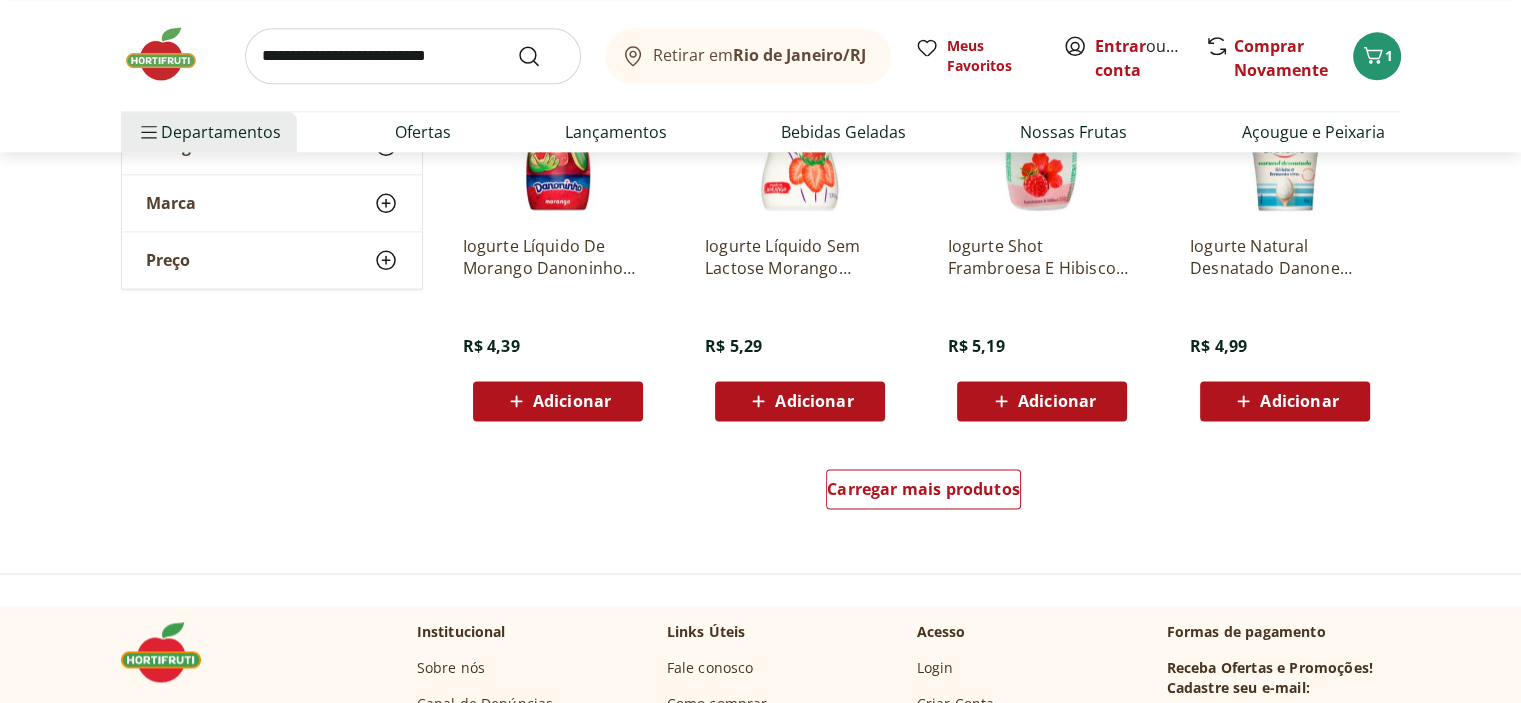 scroll, scrollTop: 2700, scrollLeft: 0, axis: vertical 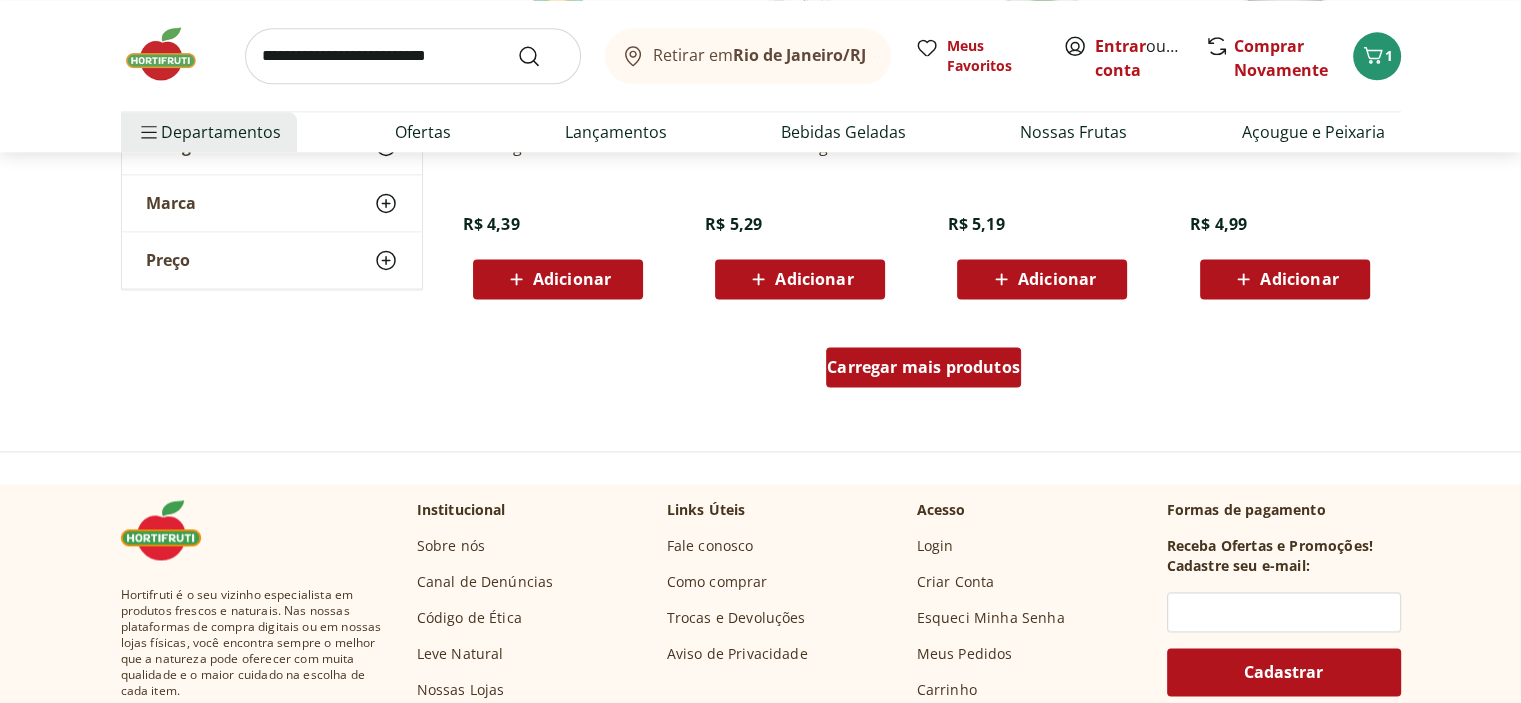 click on "Carregar mais produtos" at bounding box center (923, 367) 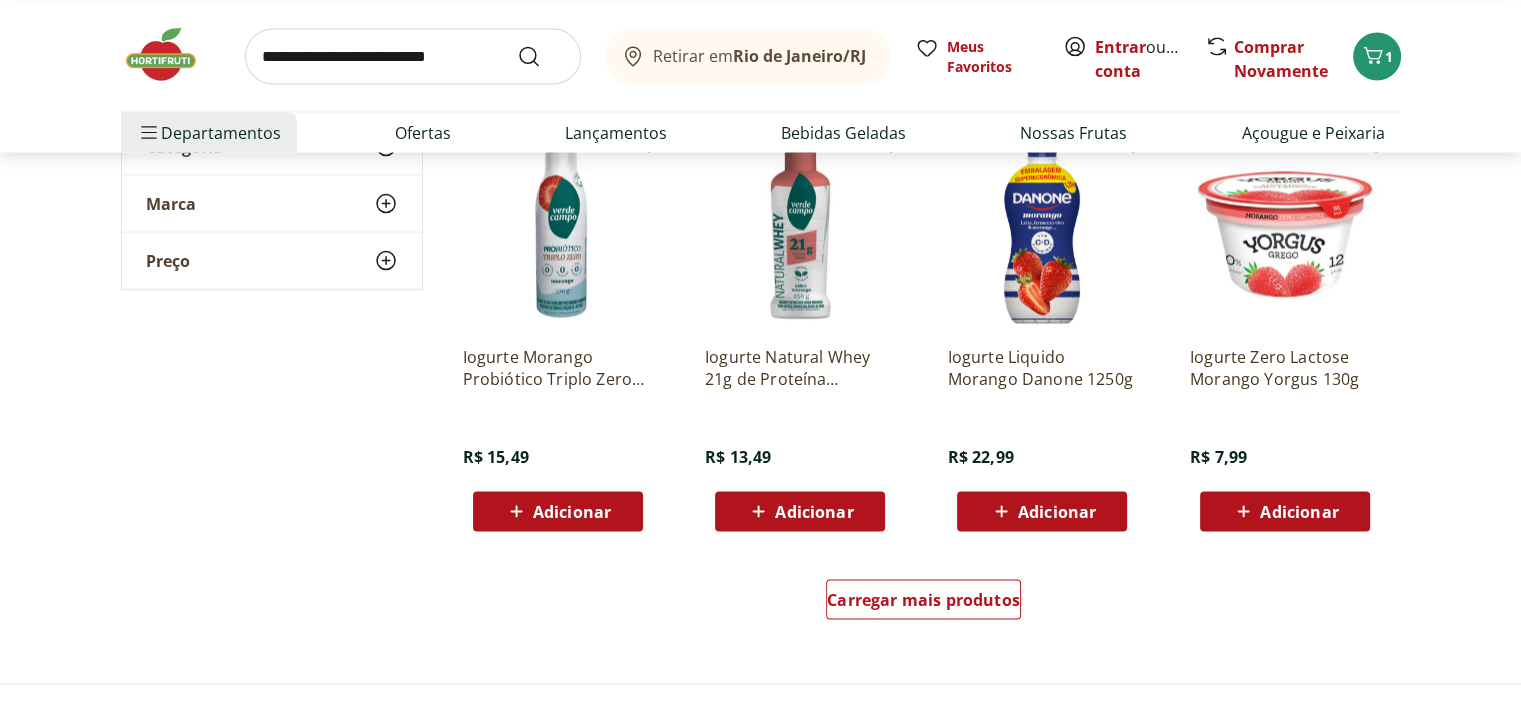 scroll, scrollTop: 3800, scrollLeft: 0, axis: vertical 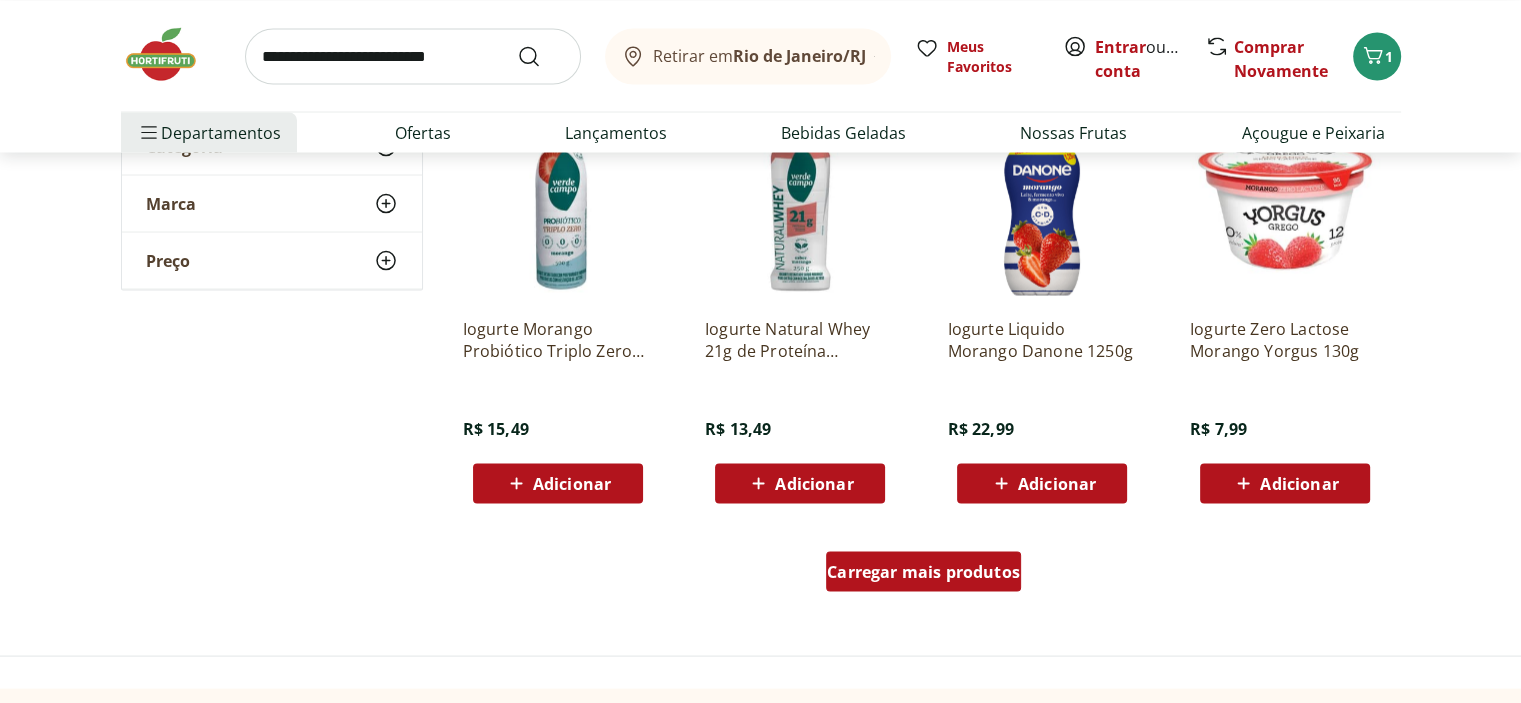 click on "Carregar mais produtos" at bounding box center (923, 571) 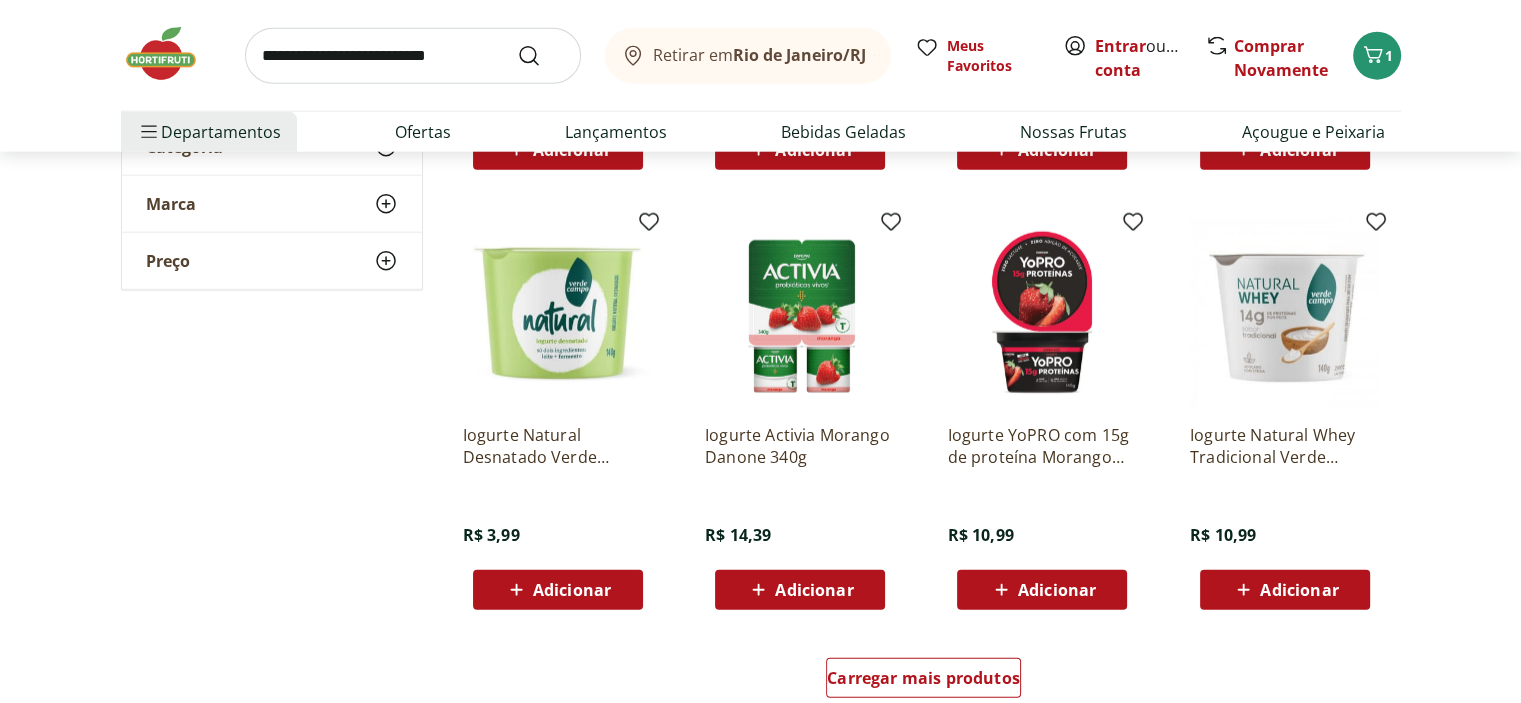 scroll, scrollTop: 5300, scrollLeft: 0, axis: vertical 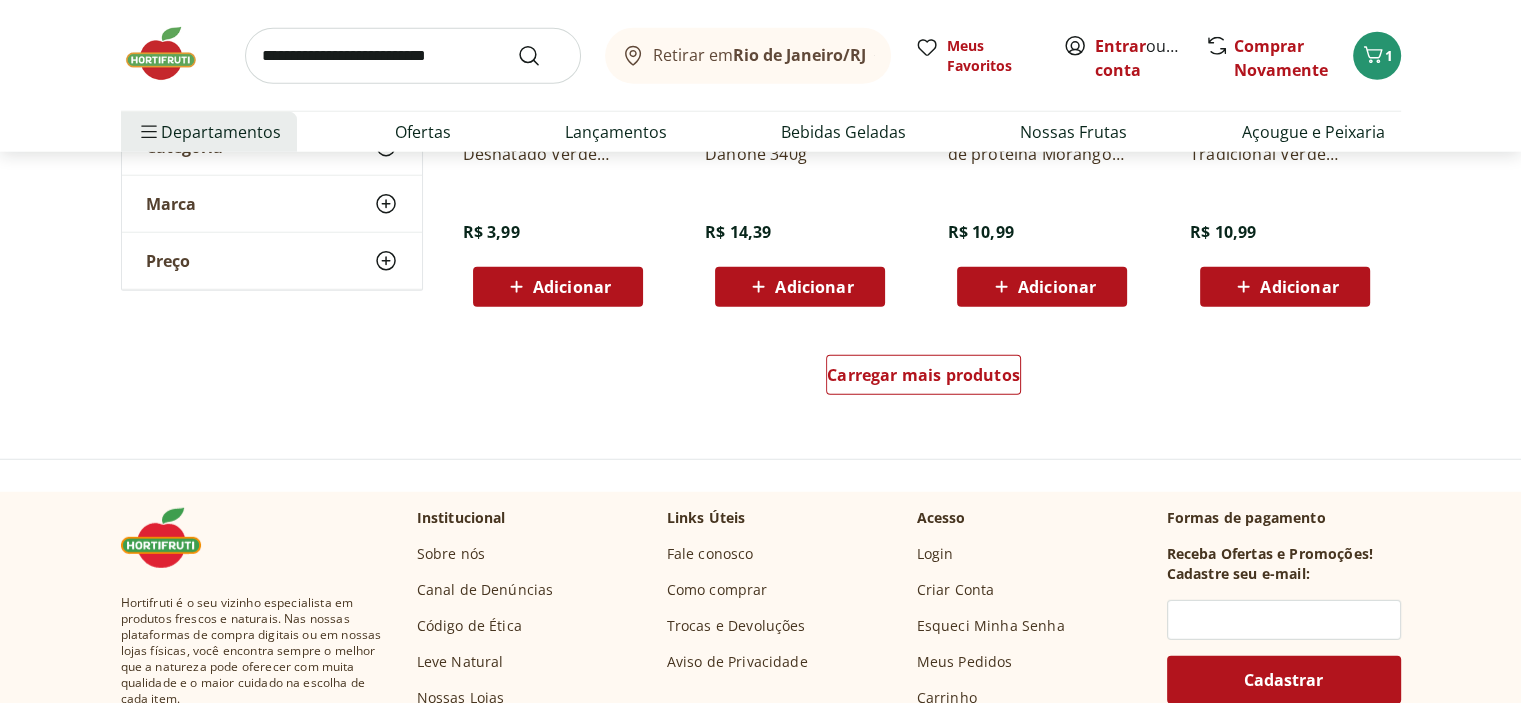 click on "Carregar mais produtos" at bounding box center (924, 379) 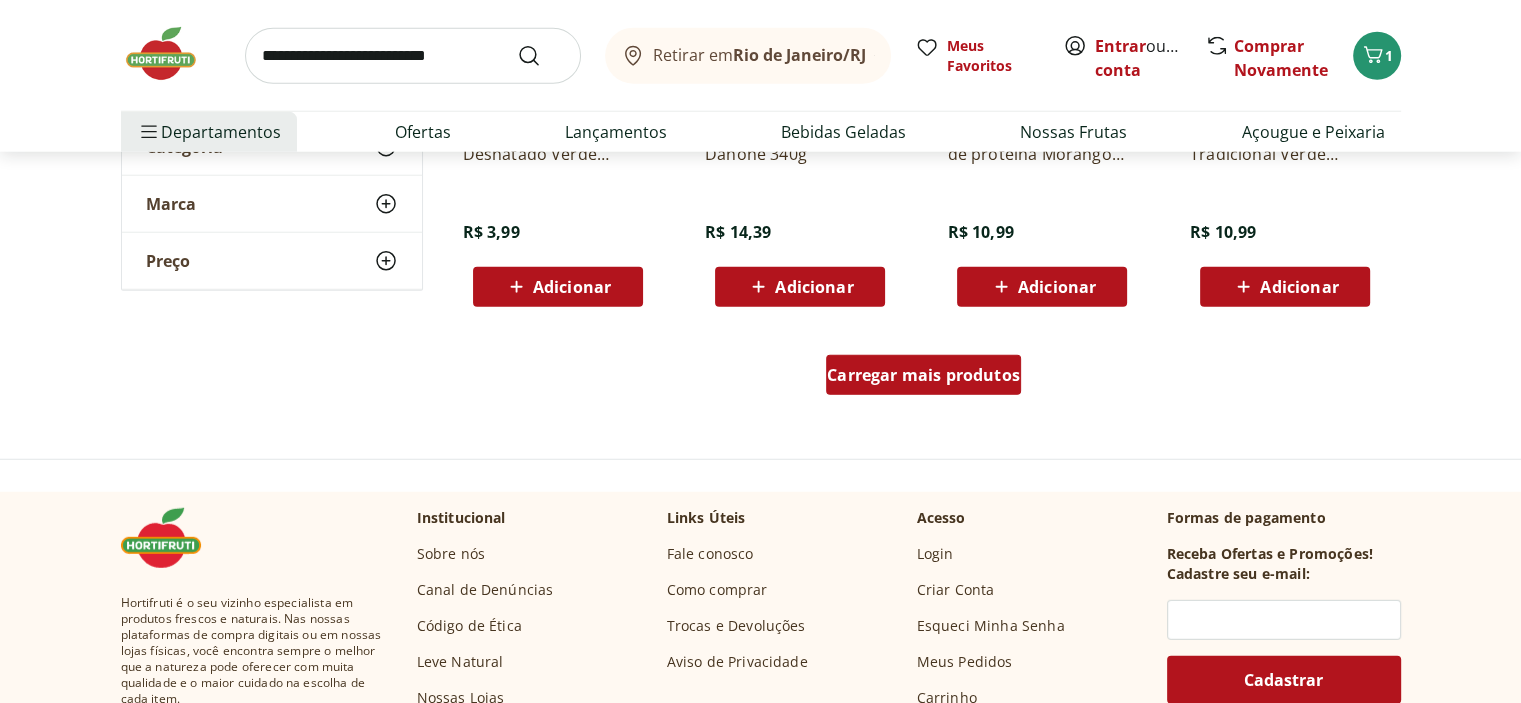 click on "Carregar mais produtos" at bounding box center (923, 375) 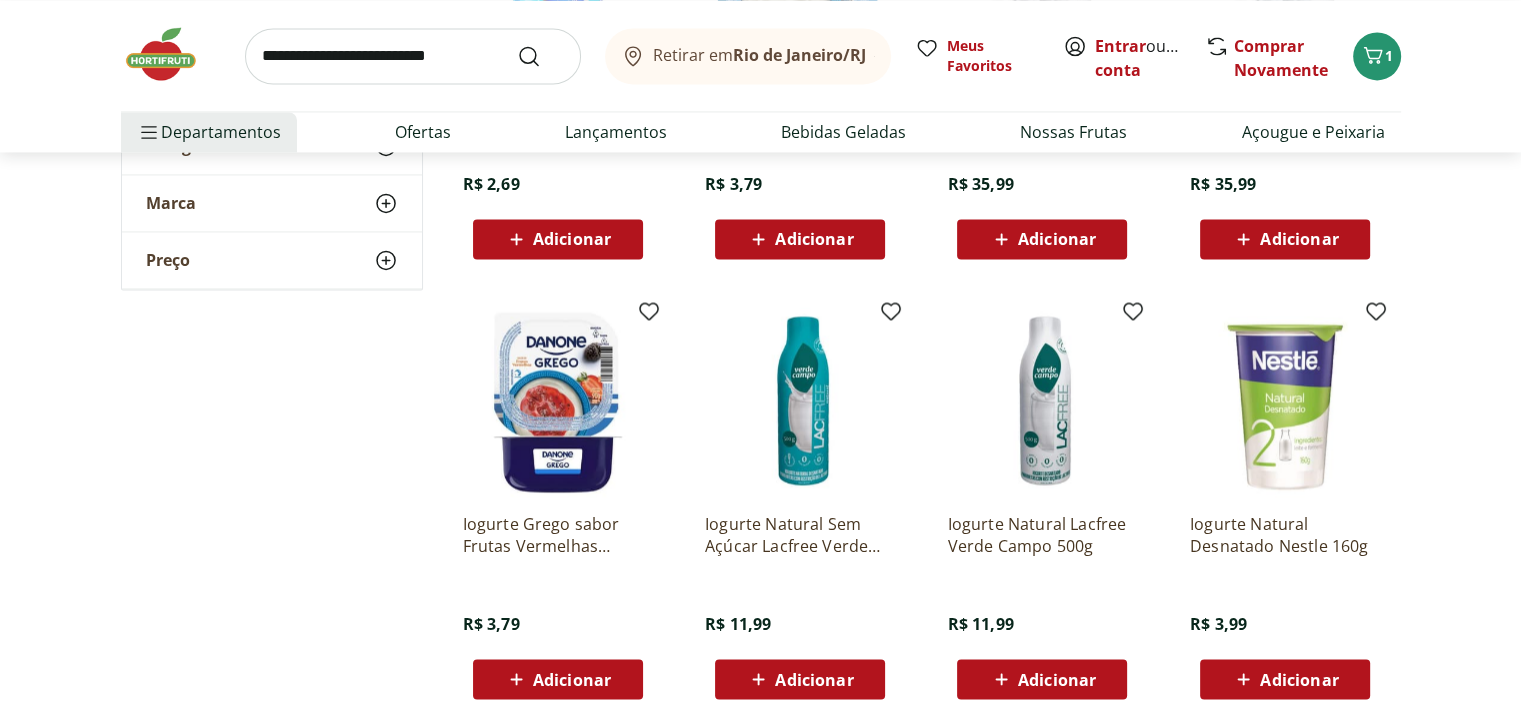 scroll, scrollTop: 3200, scrollLeft: 0, axis: vertical 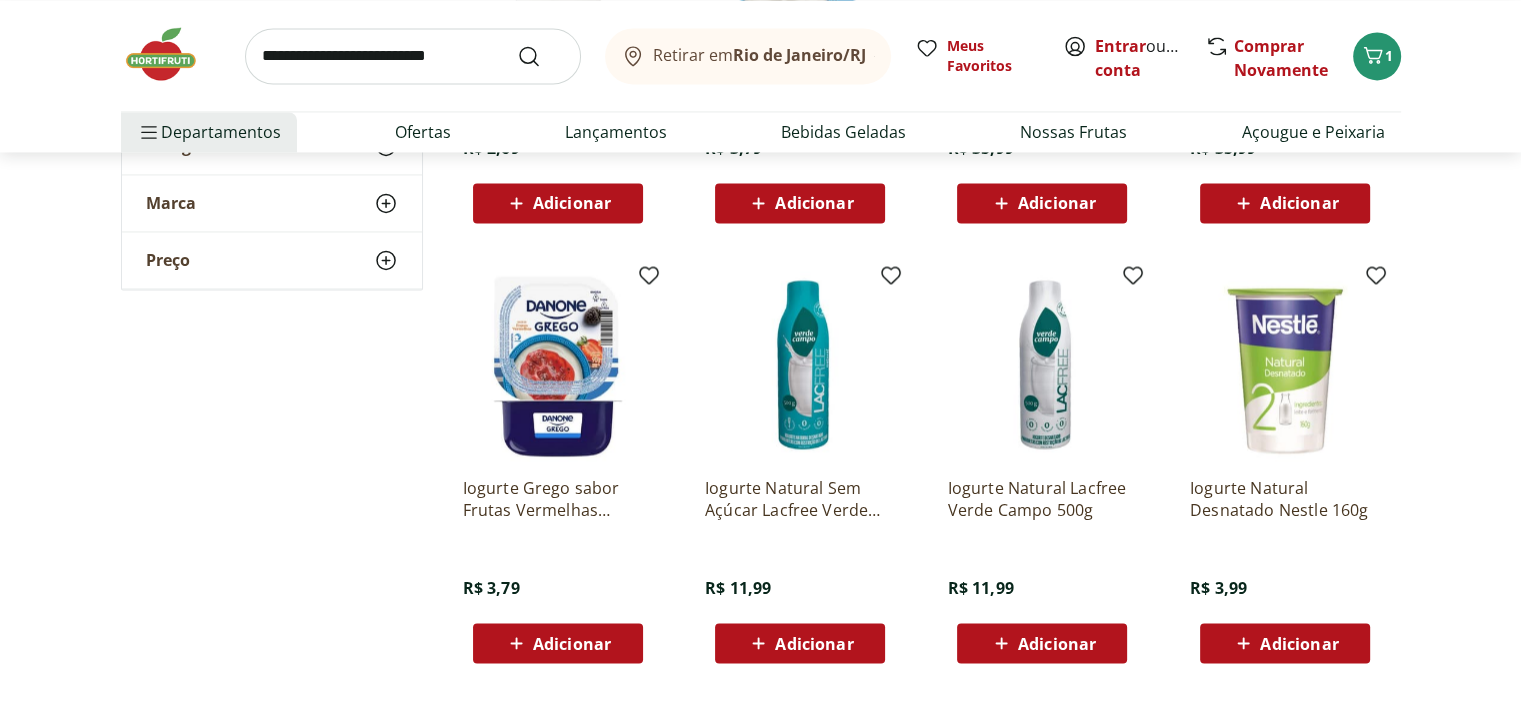 click on "Adicionar" at bounding box center (572, 643) 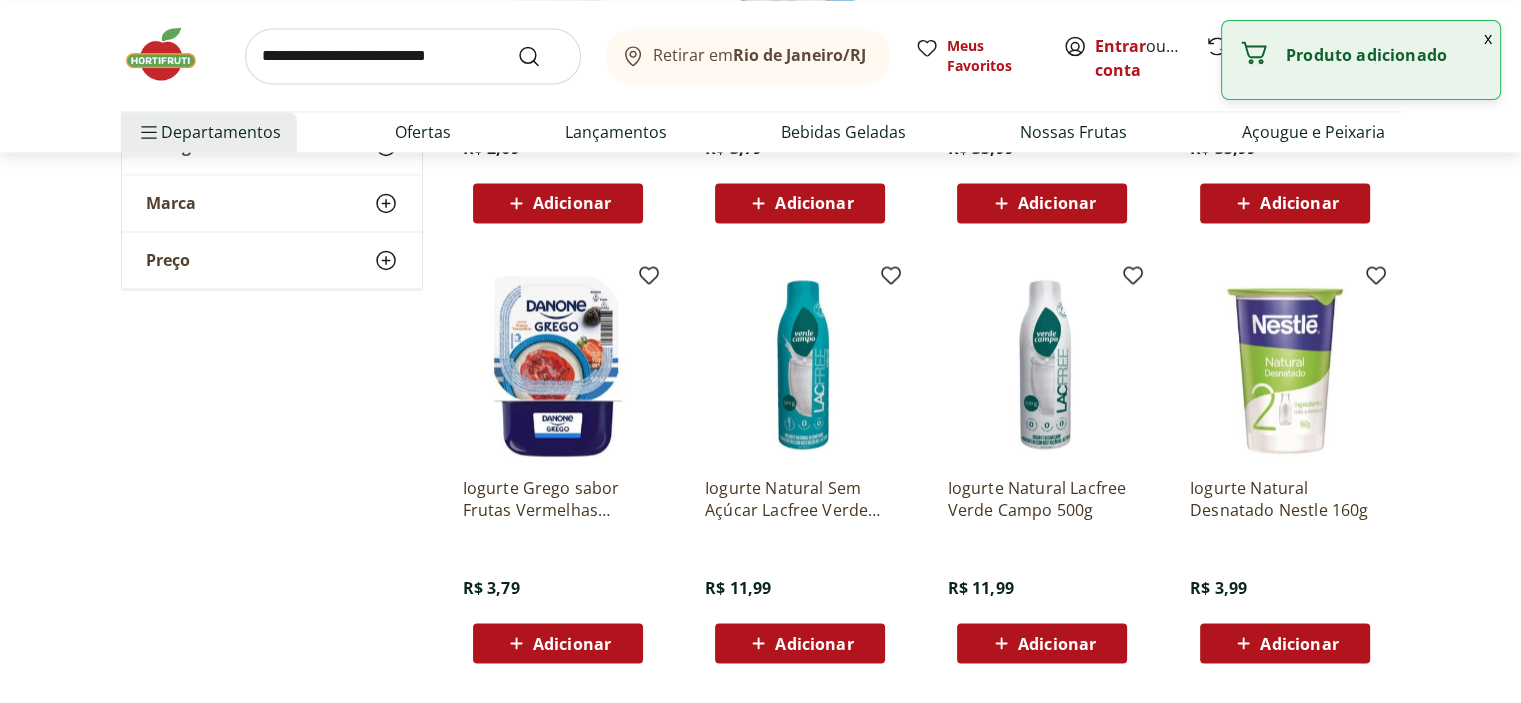 click on "Adicionar" at bounding box center [558, 643] 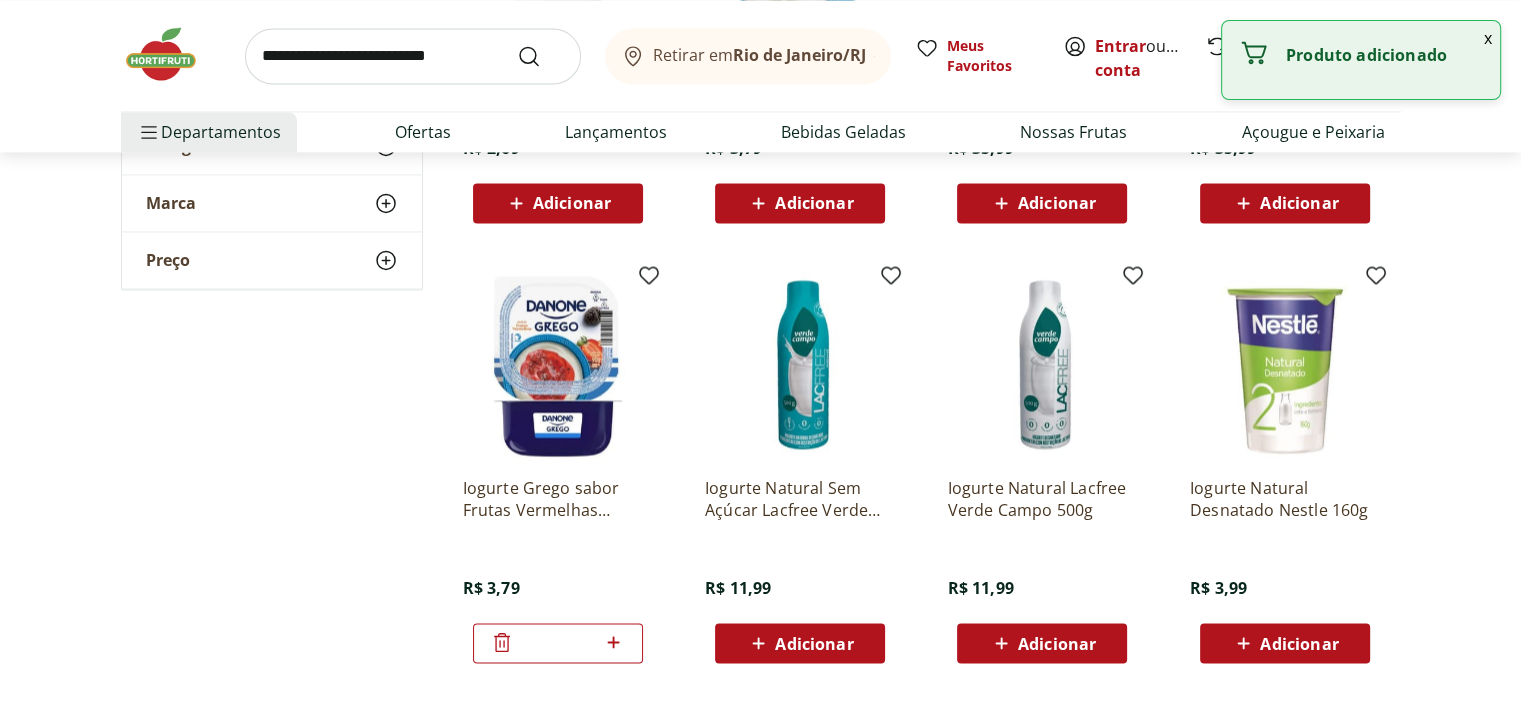 click 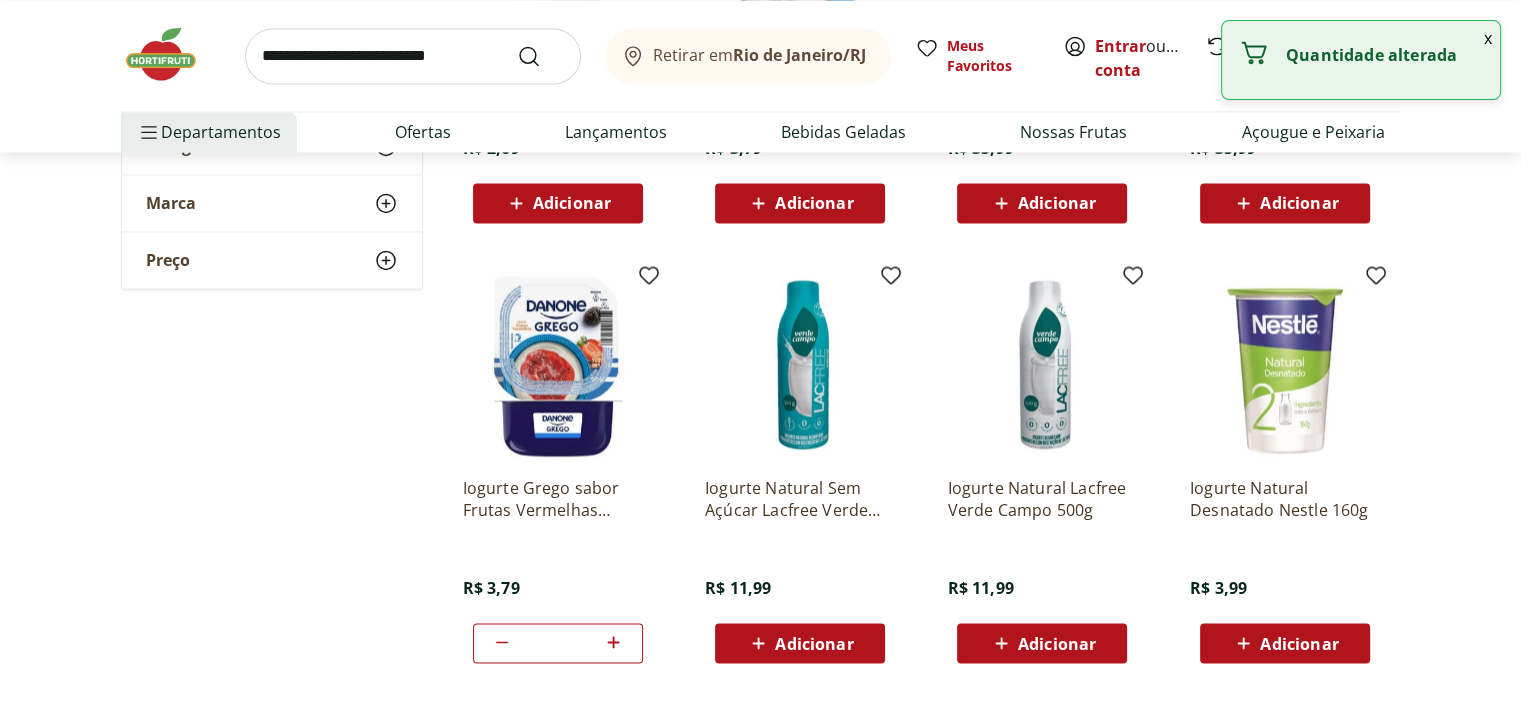 click 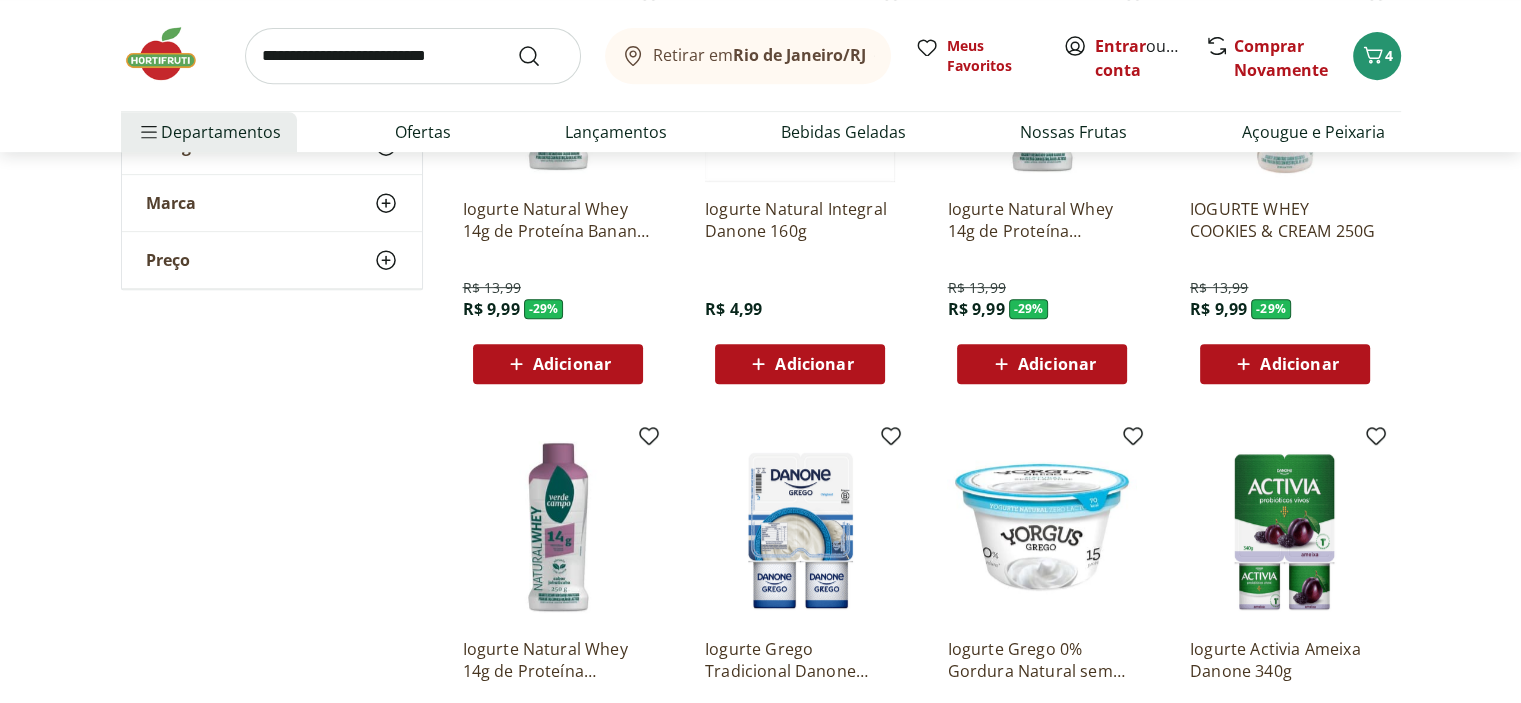 scroll, scrollTop: 1000, scrollLeft: 0, axis: vertical 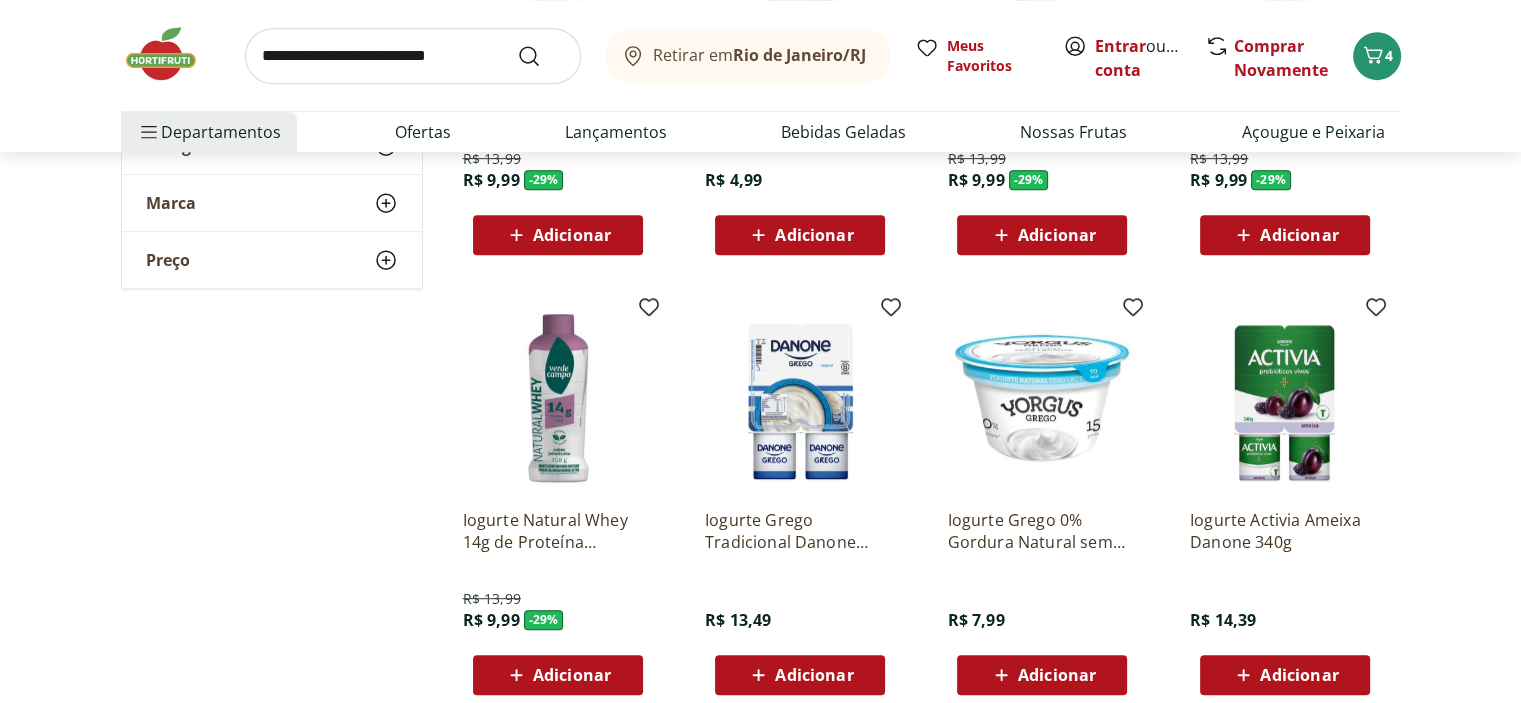 click at bounding box center (413, 56) 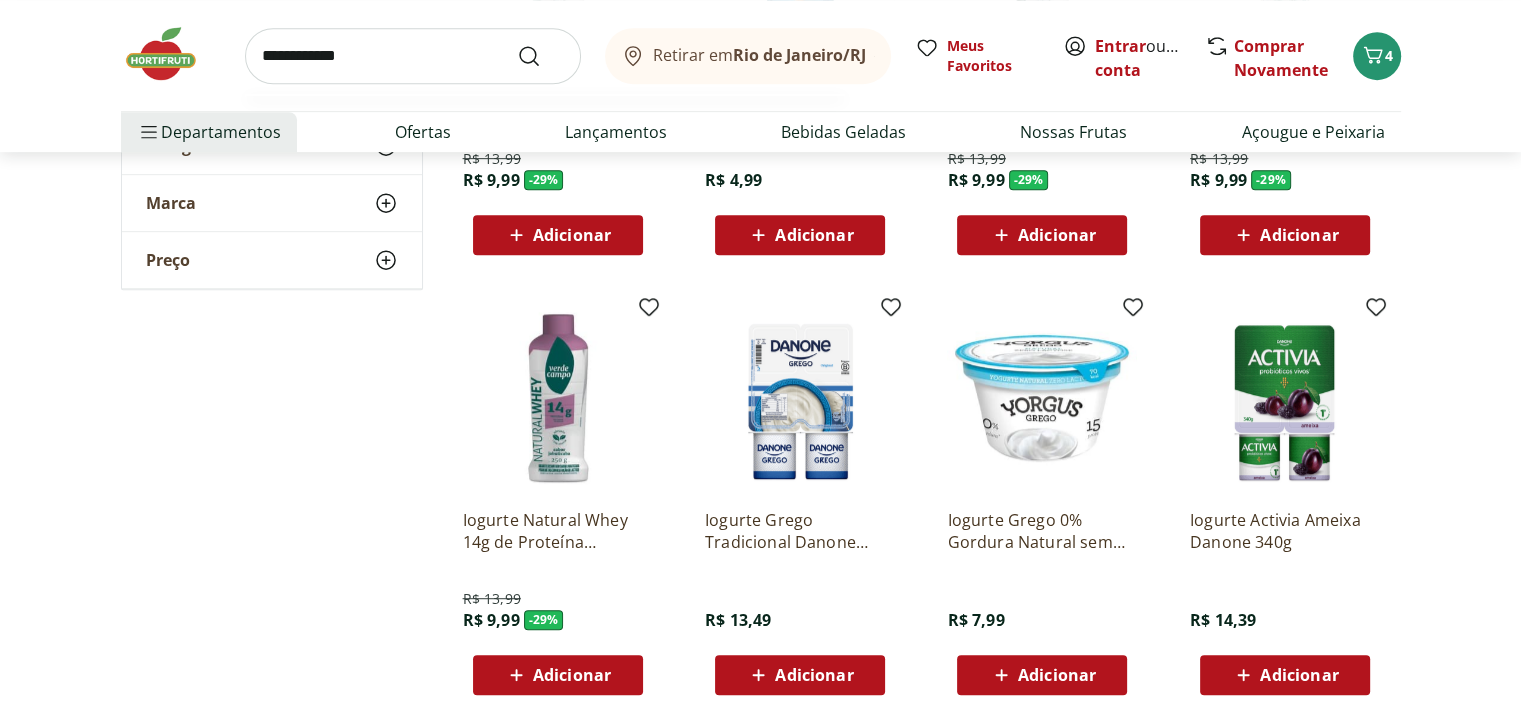 type on "**********" 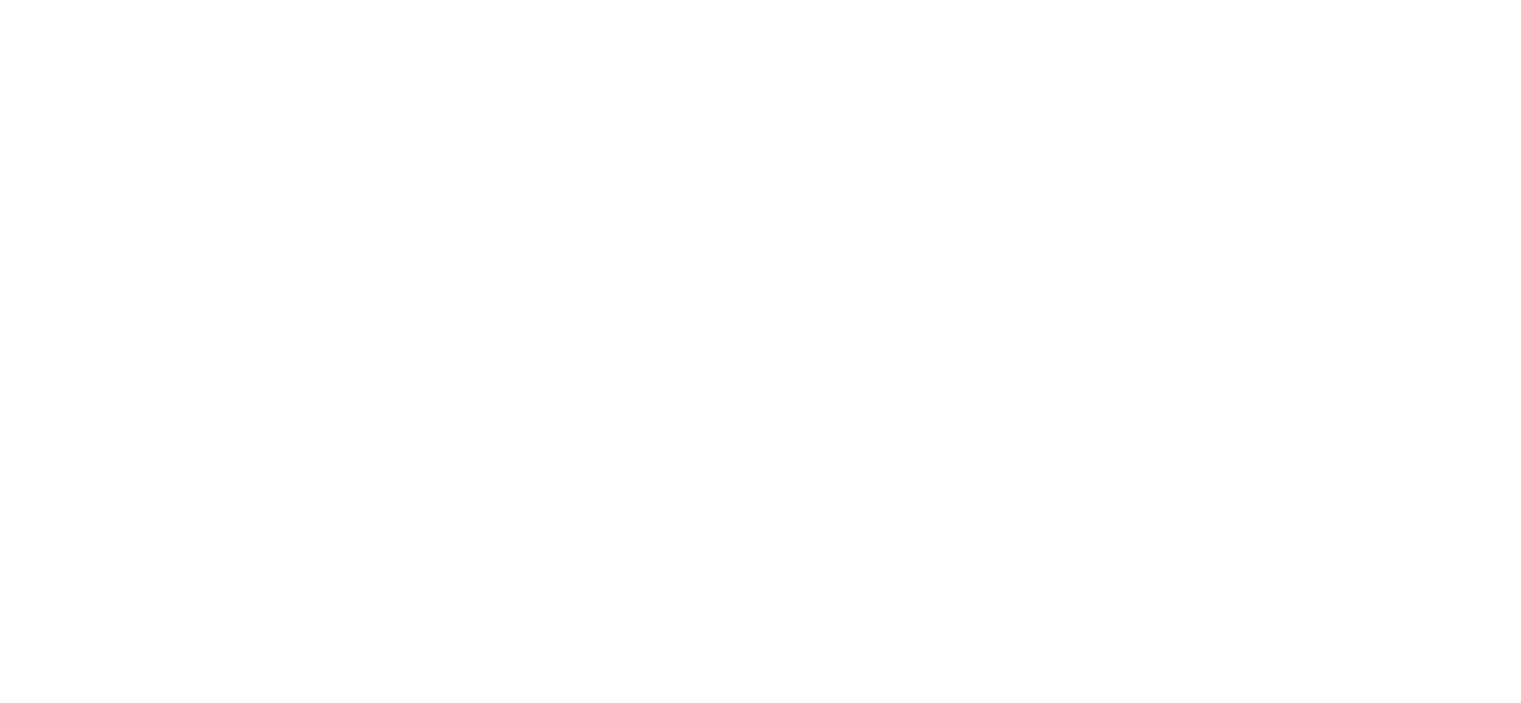 scroll, scrollTop: 0, scrollLeft: 0, axis: both 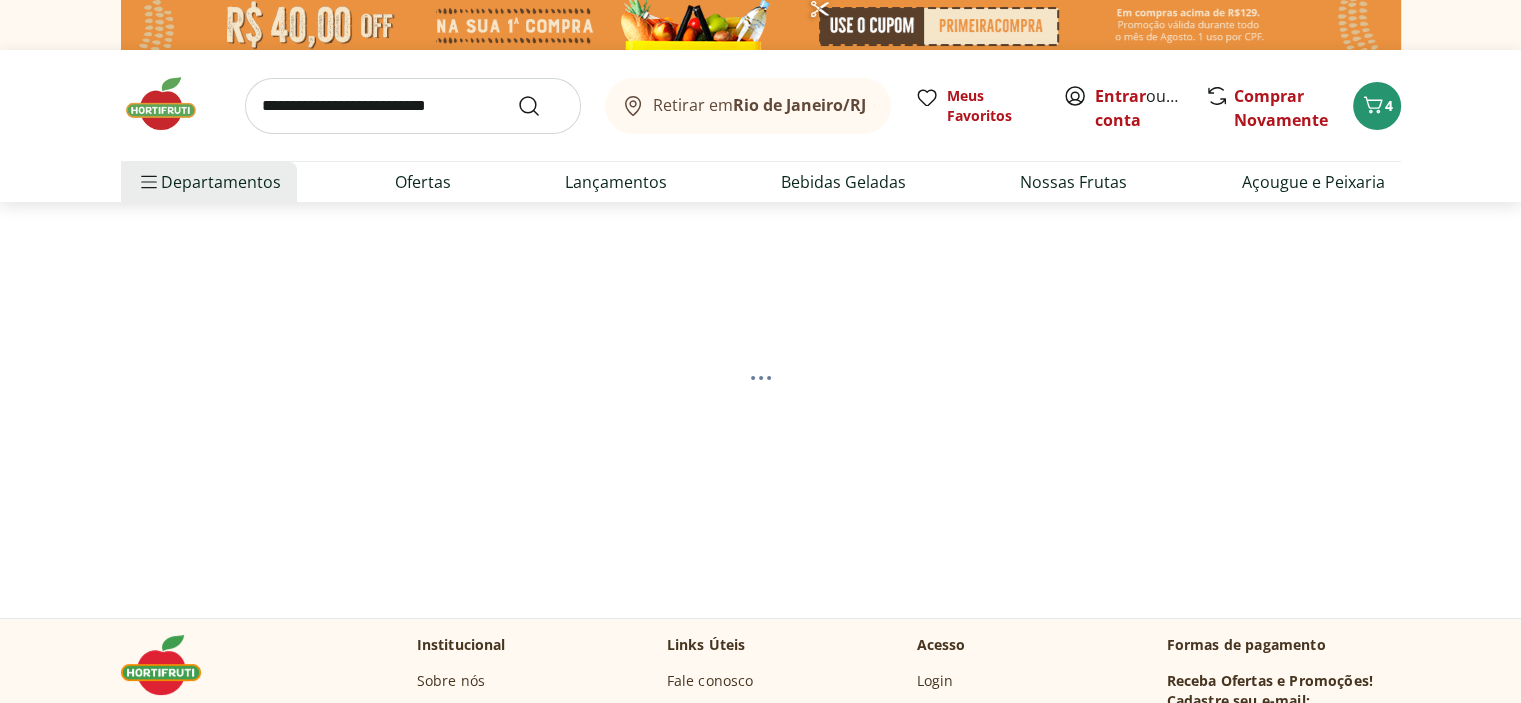 select on "**********" 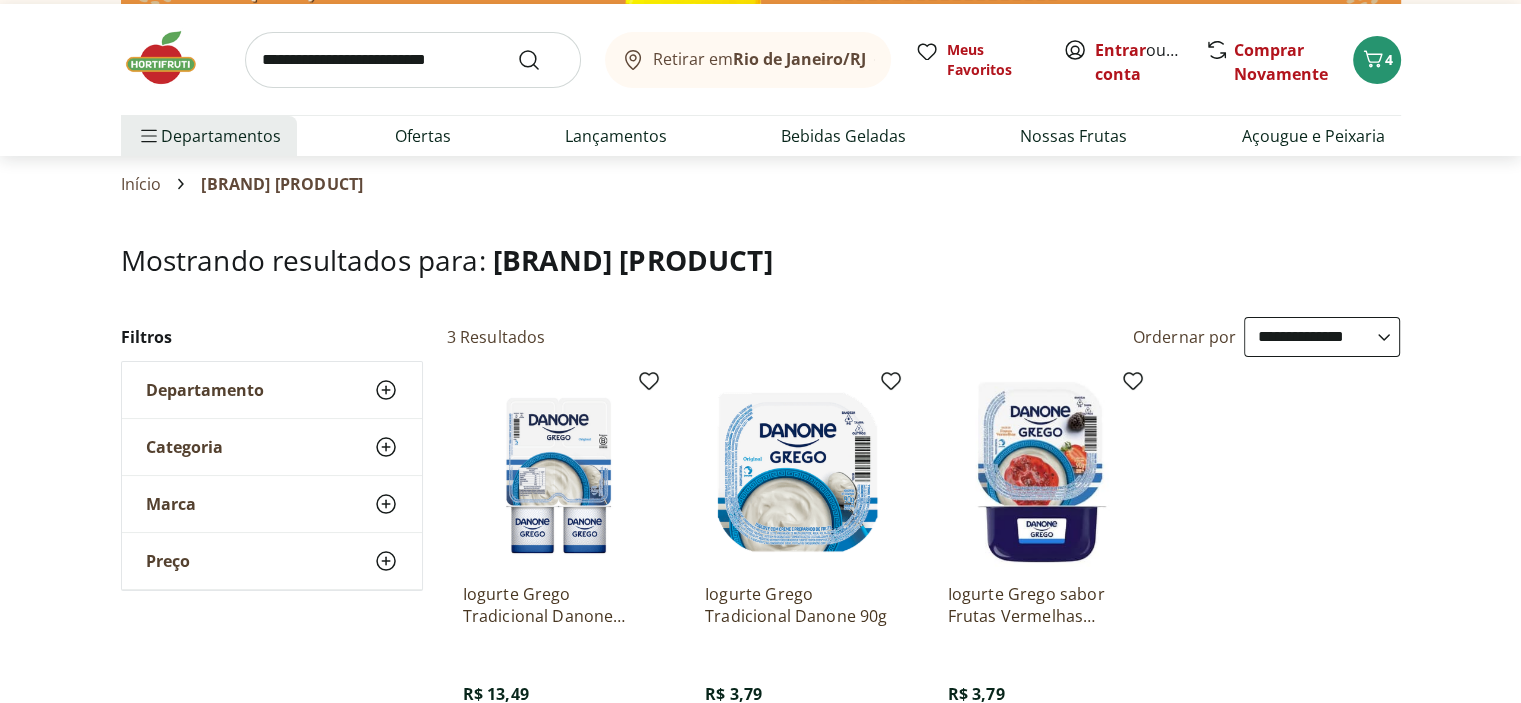 scroll, scrollTop: 0, scrollLeft: 0, axis: both 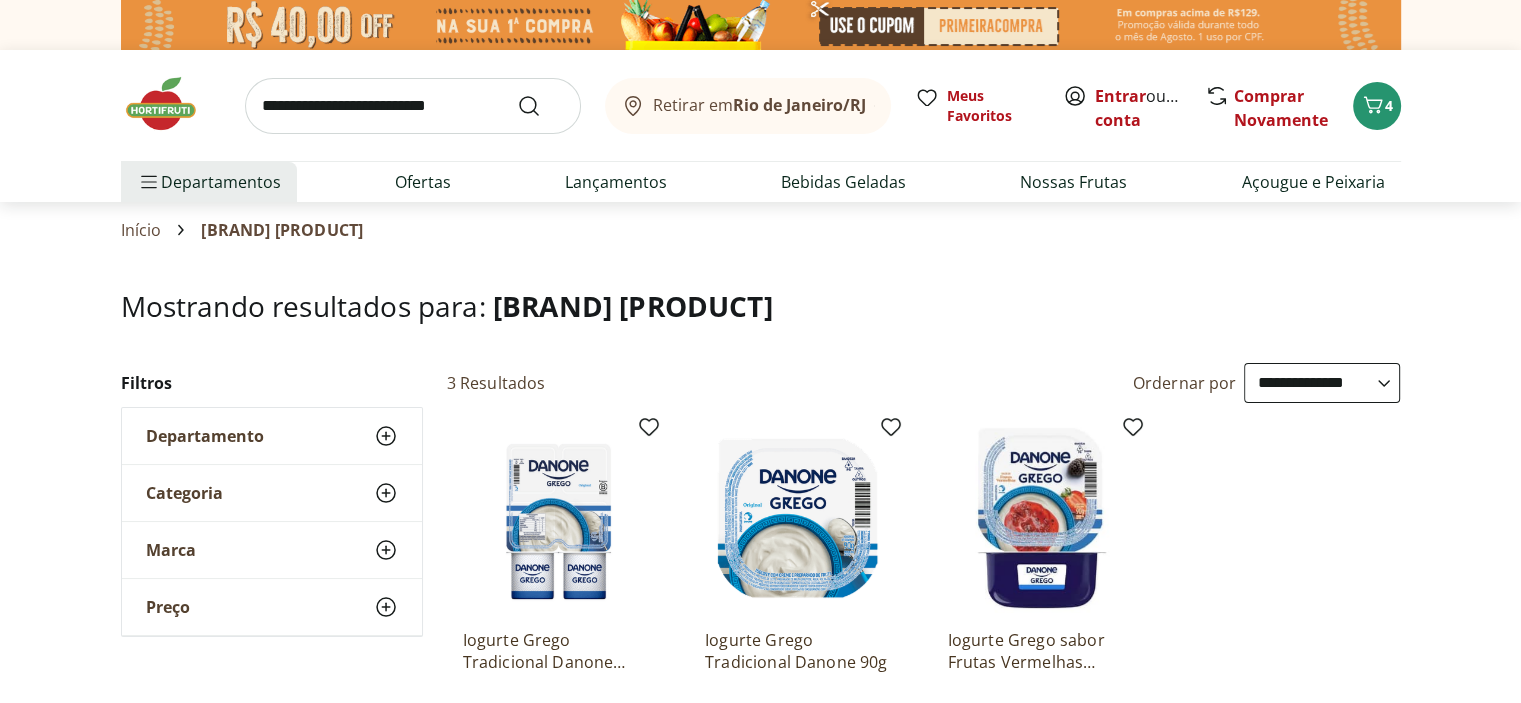 click at bounding box center (413, 106) 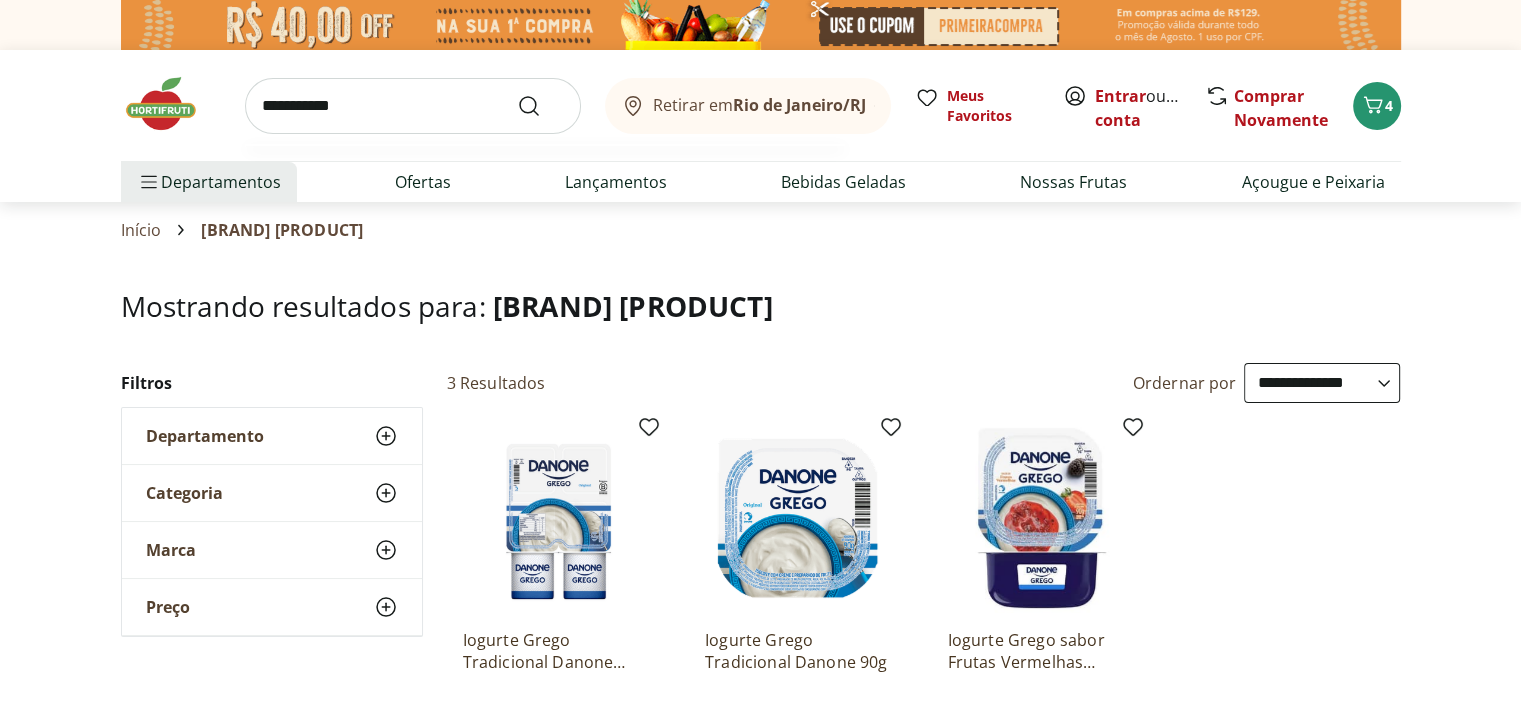 type on "**********" 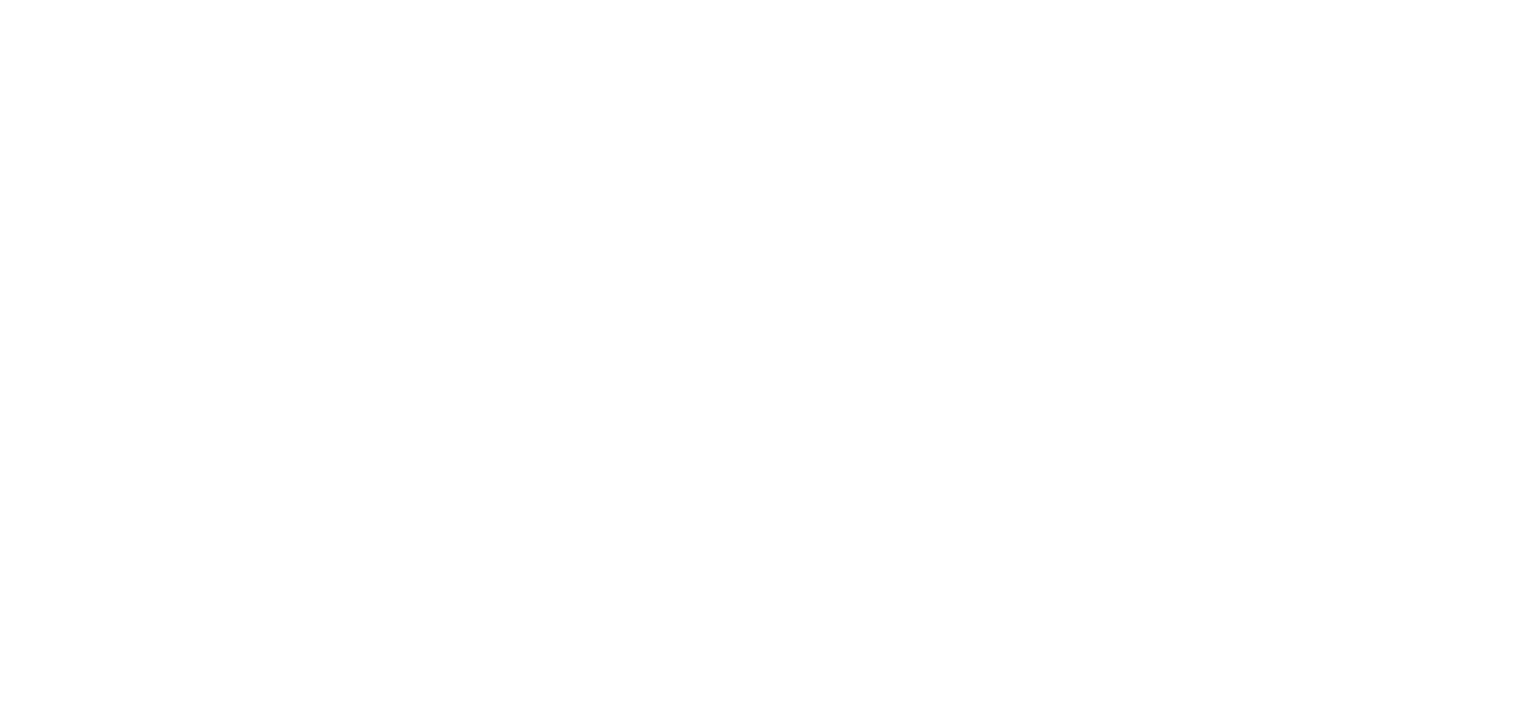 select on "**********" 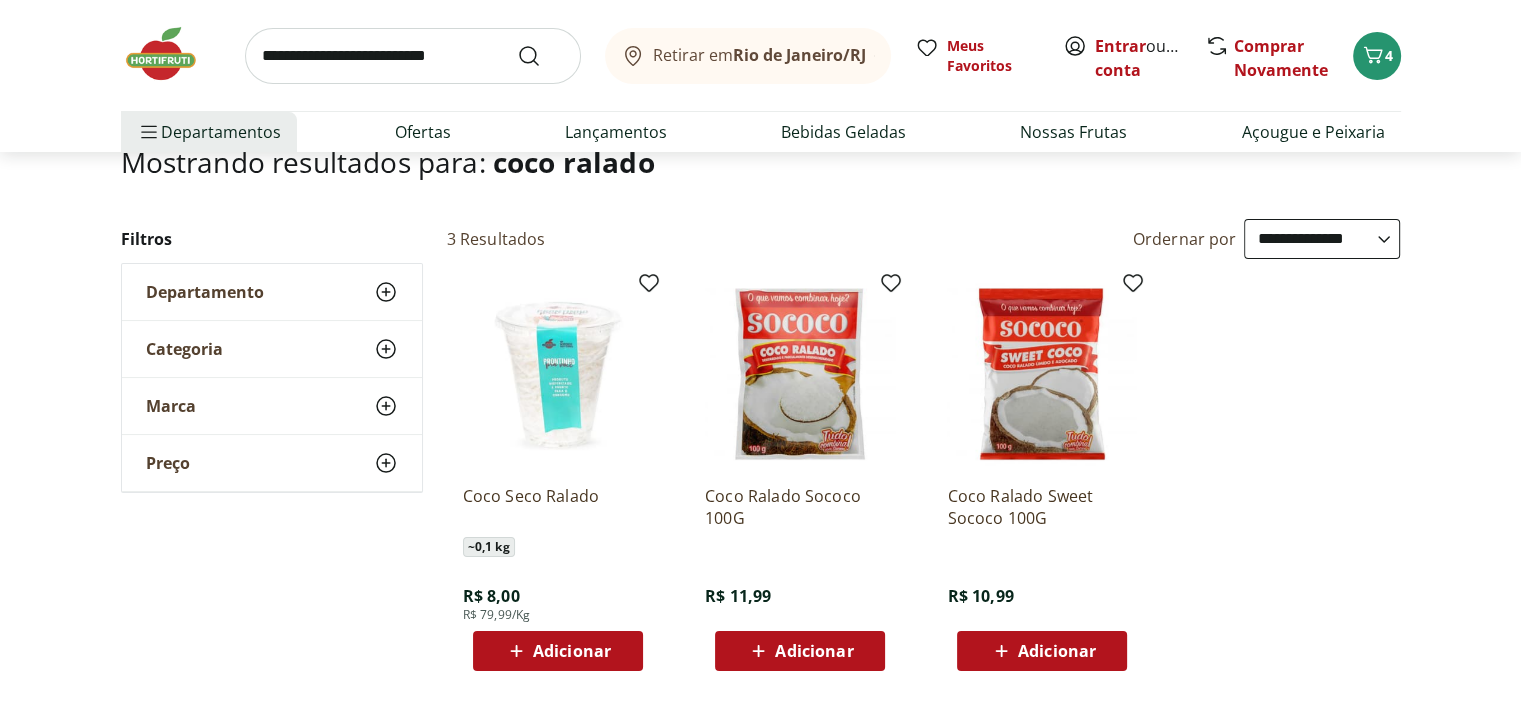 scroll, scrollTop: 200, scrollLeft: 0, axis: vertical 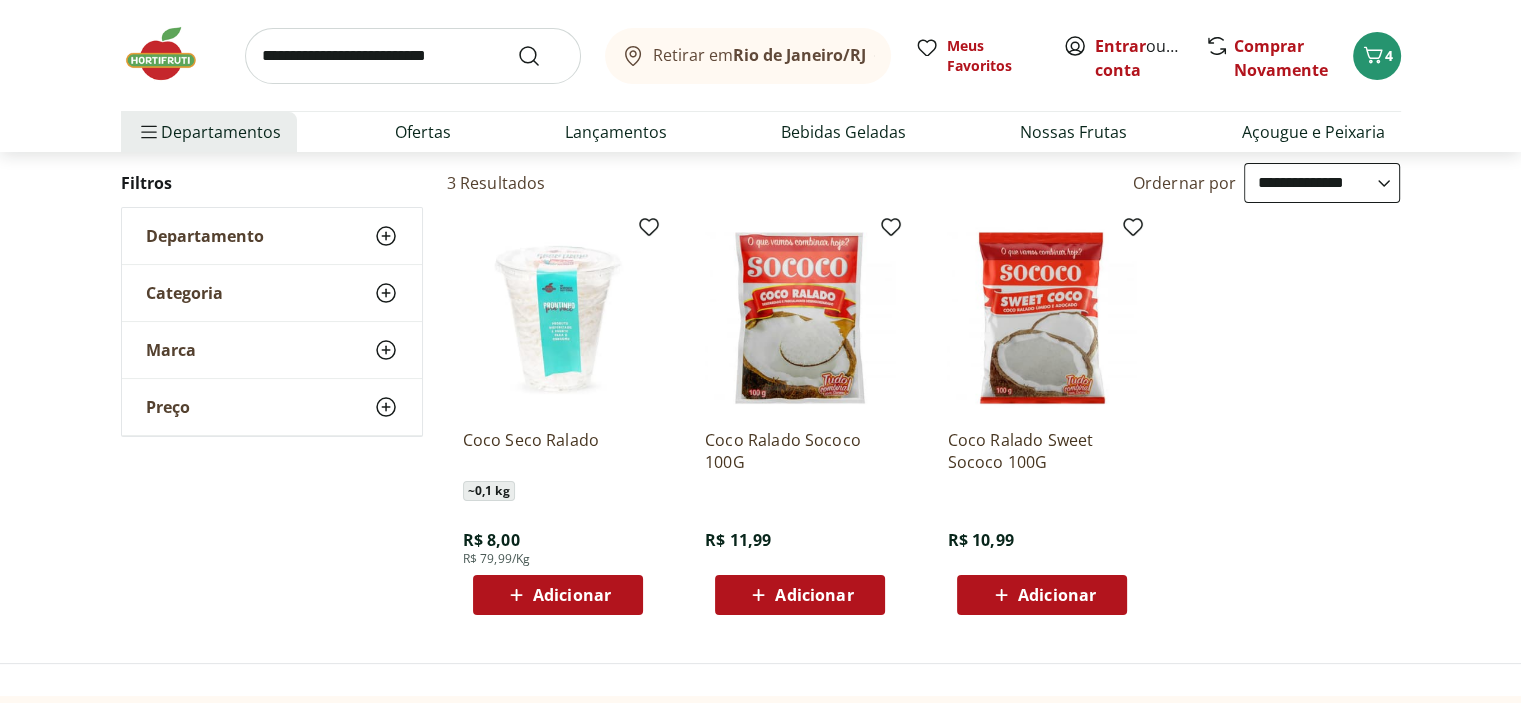 click on "Adicionar" at bounding box center (814, 595) 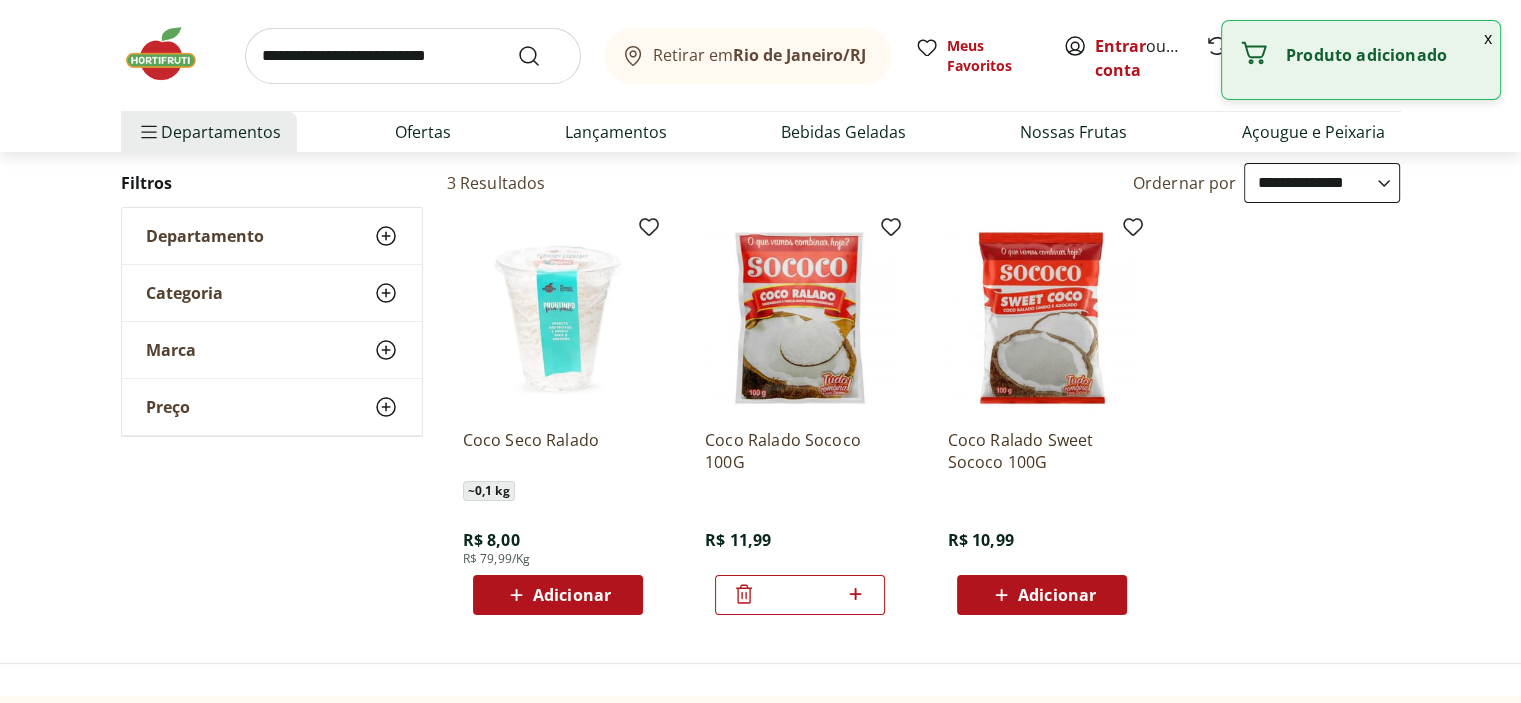 click on "Coco Seco Ralado ~ 0,1 kg R$ 8,00 R$ 79,99/Kg Adicionar Coco Ralado Sococo 100G R$ 11,99 * Coco Ralado Sweet Sococo 100G R$ 10,99 Adicionar" at bounding box center [924, 419] 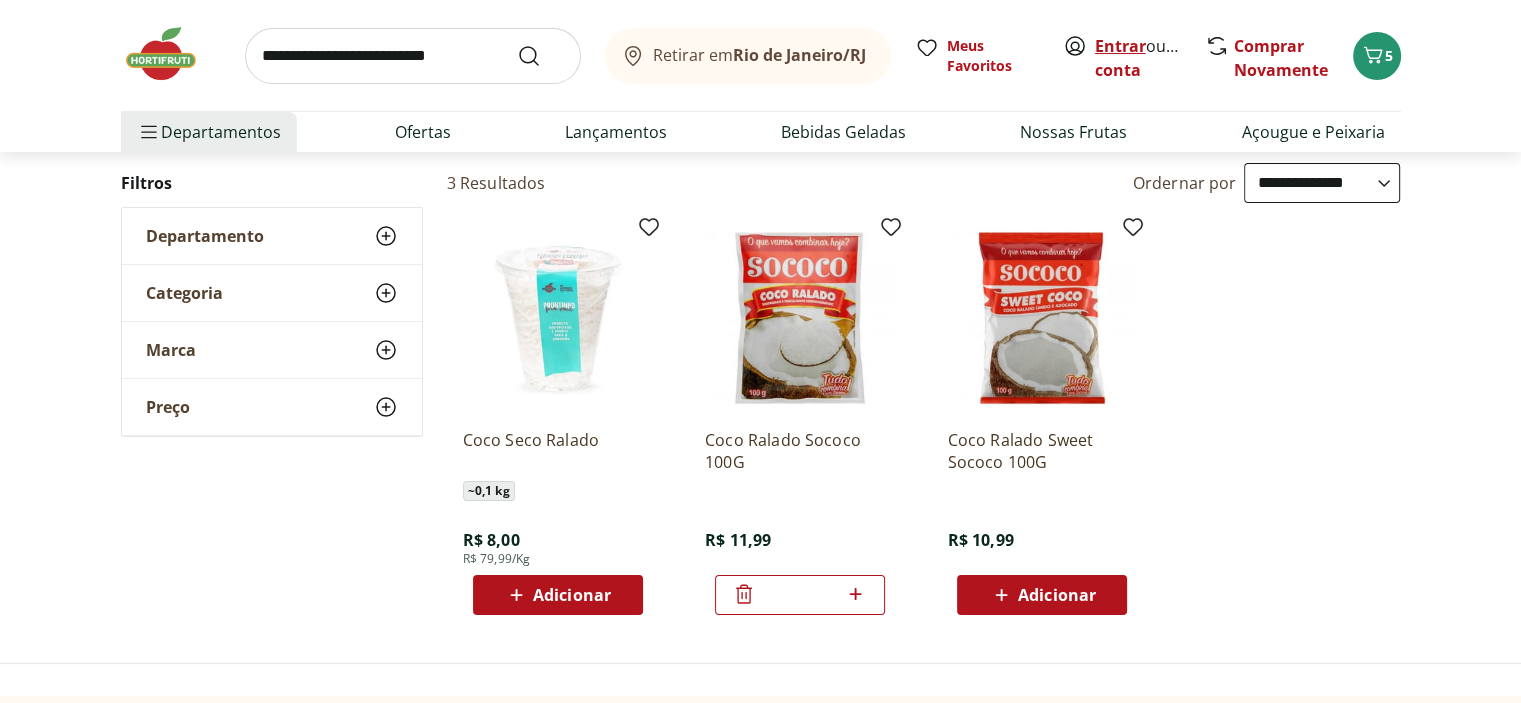 click on "Entrar" at bounding box center [1120, 46] 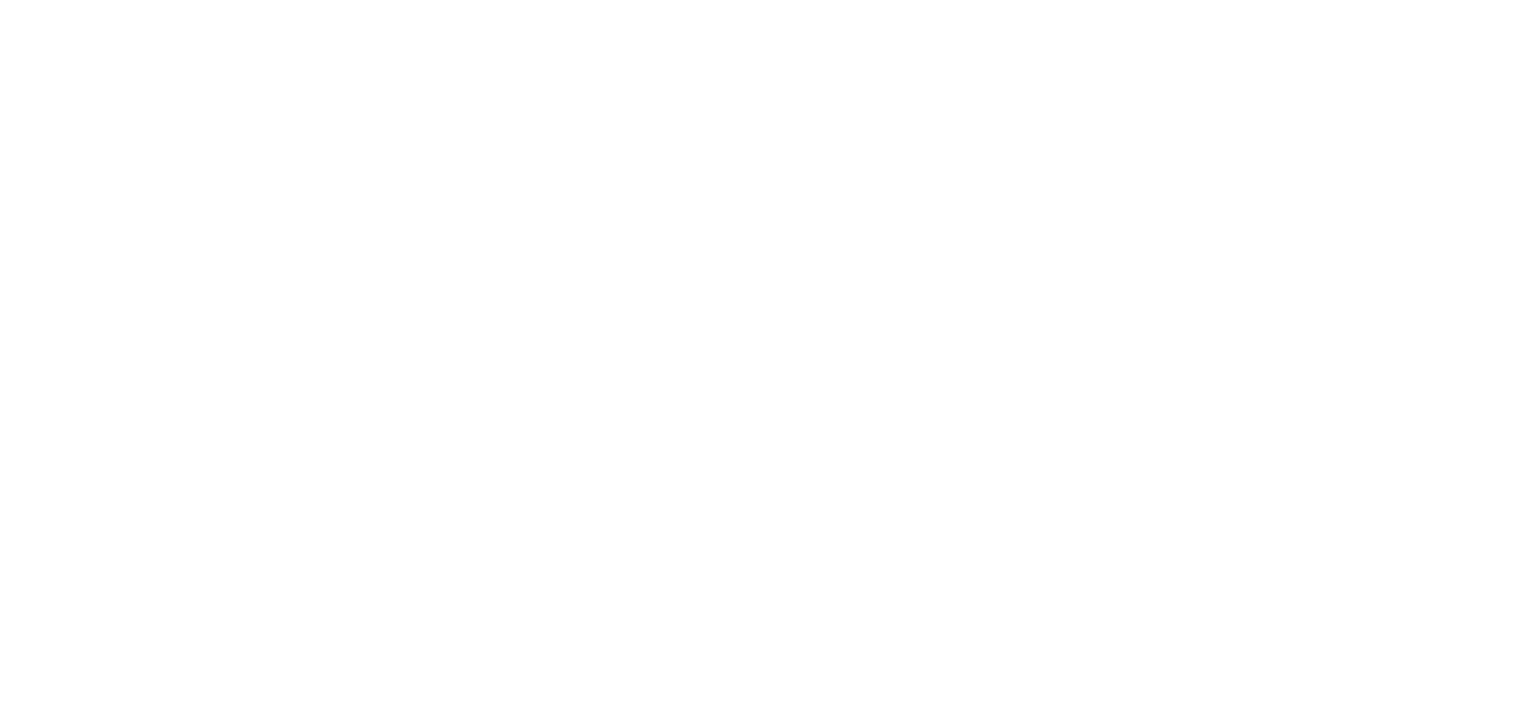 scroll, scrollTop: 0, scrollLeft: 0, axis: both 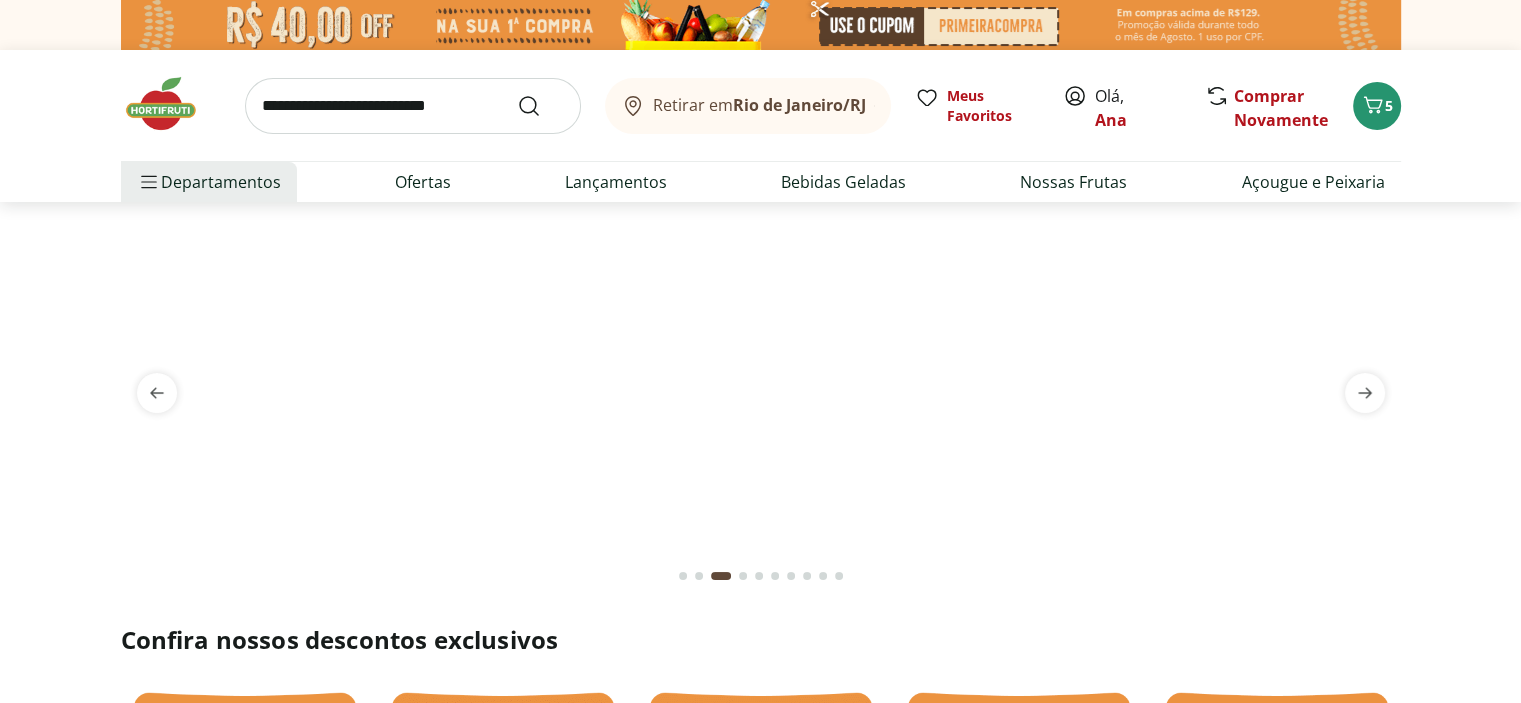 click at bounding box center [761, 226] 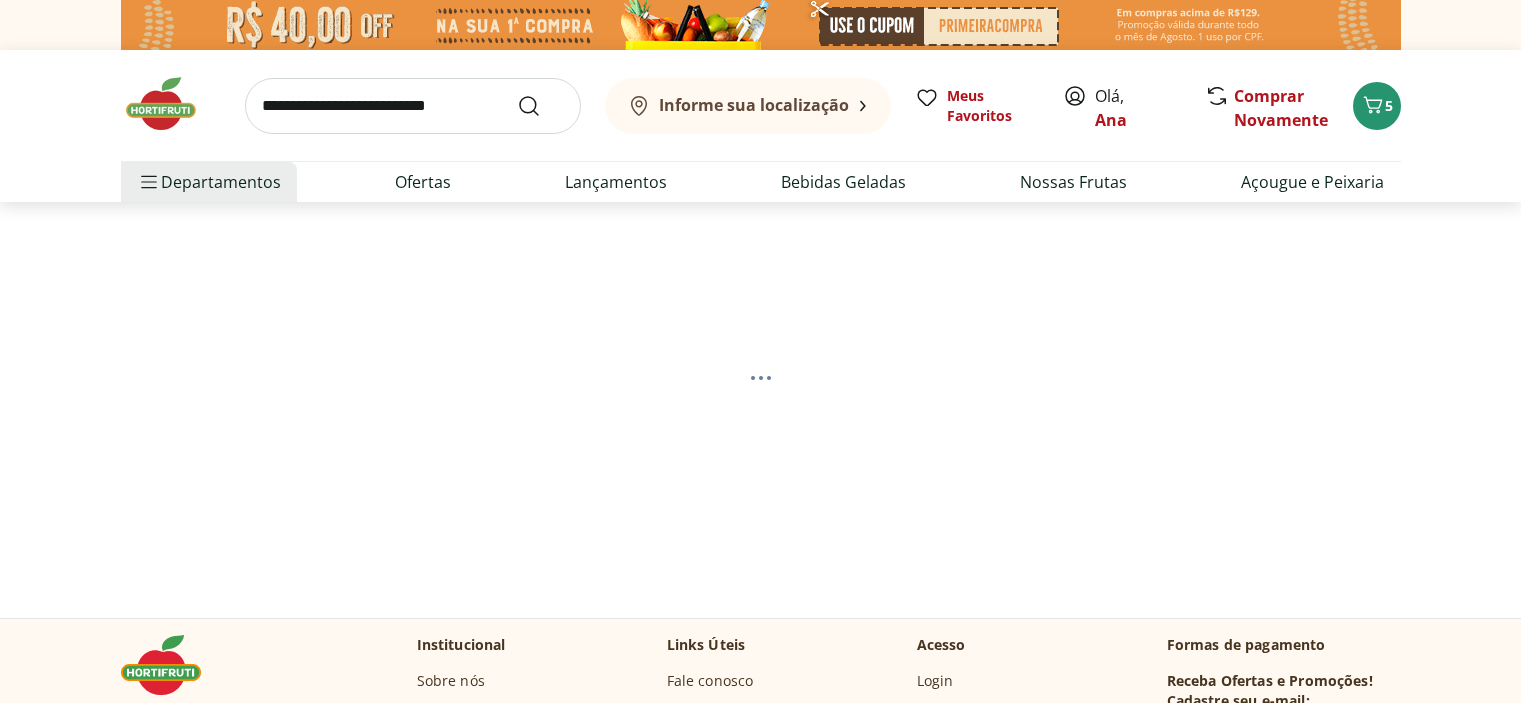 scroll, scrollTop: 0, scrollLeft: 0, axis: both 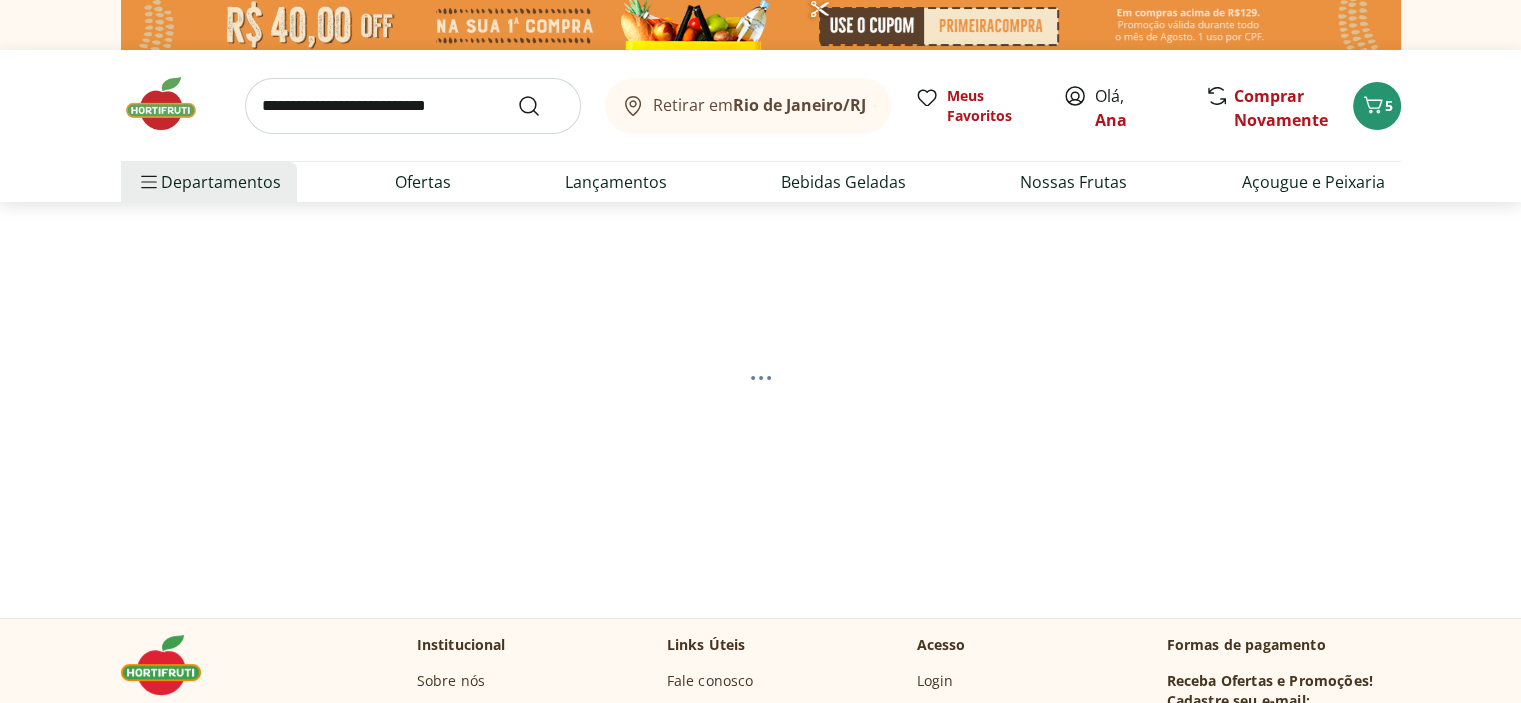 select on "**********" 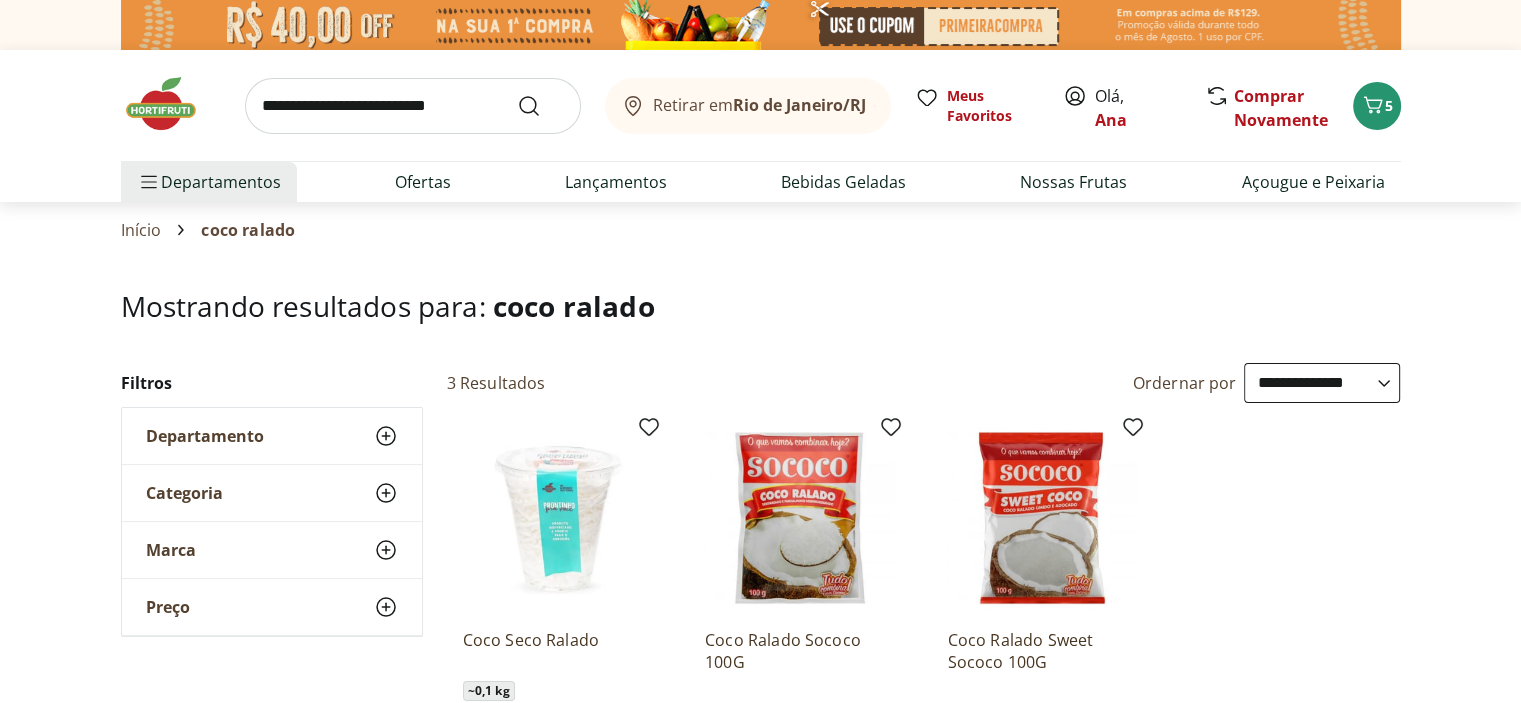 click at bounding box center [171, 104] 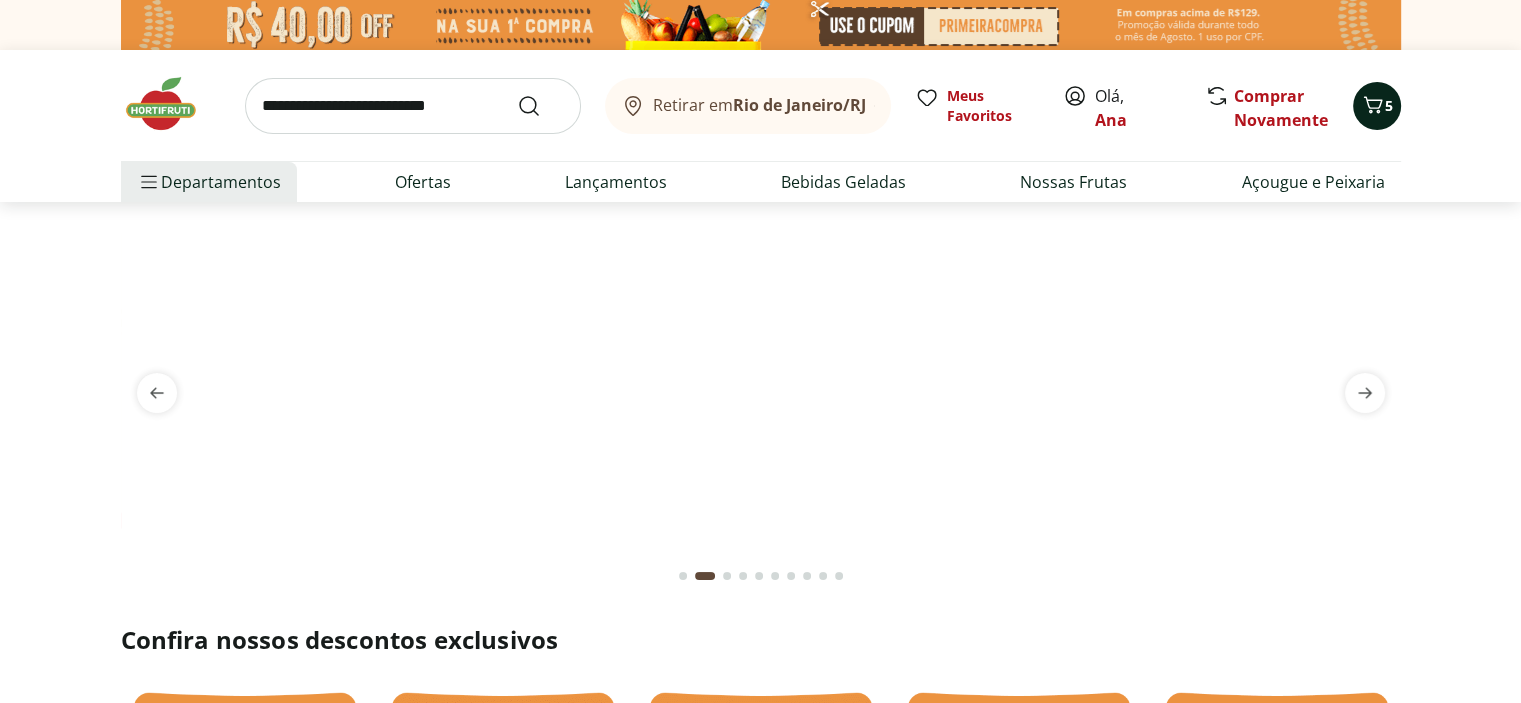 click 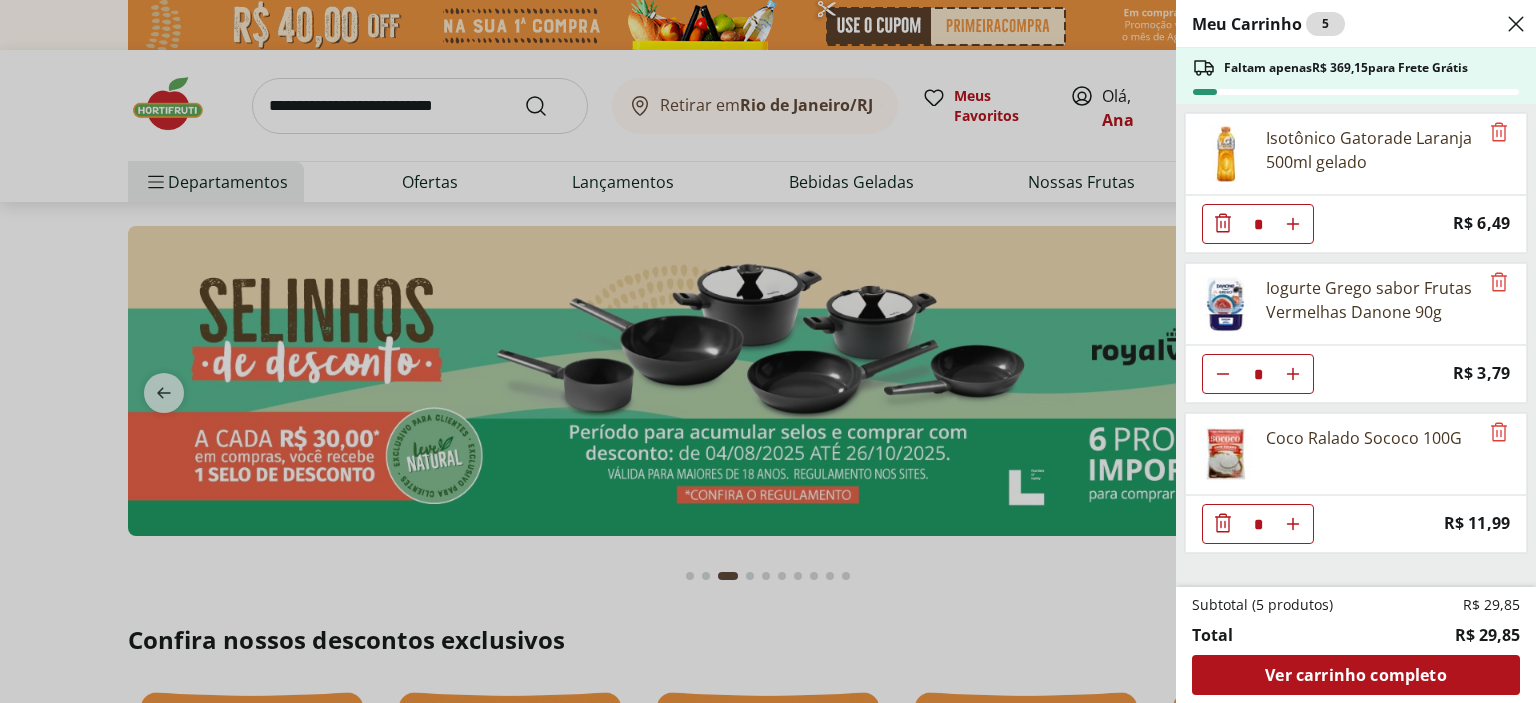 click on "Meu Carrinho 5 Faltam apenas  R$ 369,15  para Frete Grátis Isotônico Gatorade Laranja 500ml gelado * Price: R$ 6,49 Iogurte Grego sabor Frutas Vermelhas Danone 90g * Price: R$ 3,79 Coco Ralado Sococo 100G * Price: R$ 11,99 Subtotal (5 produtos) R$ 29,85 Total R$ 29,85 Ver carrinho completo" at bounding box center (768, 351) 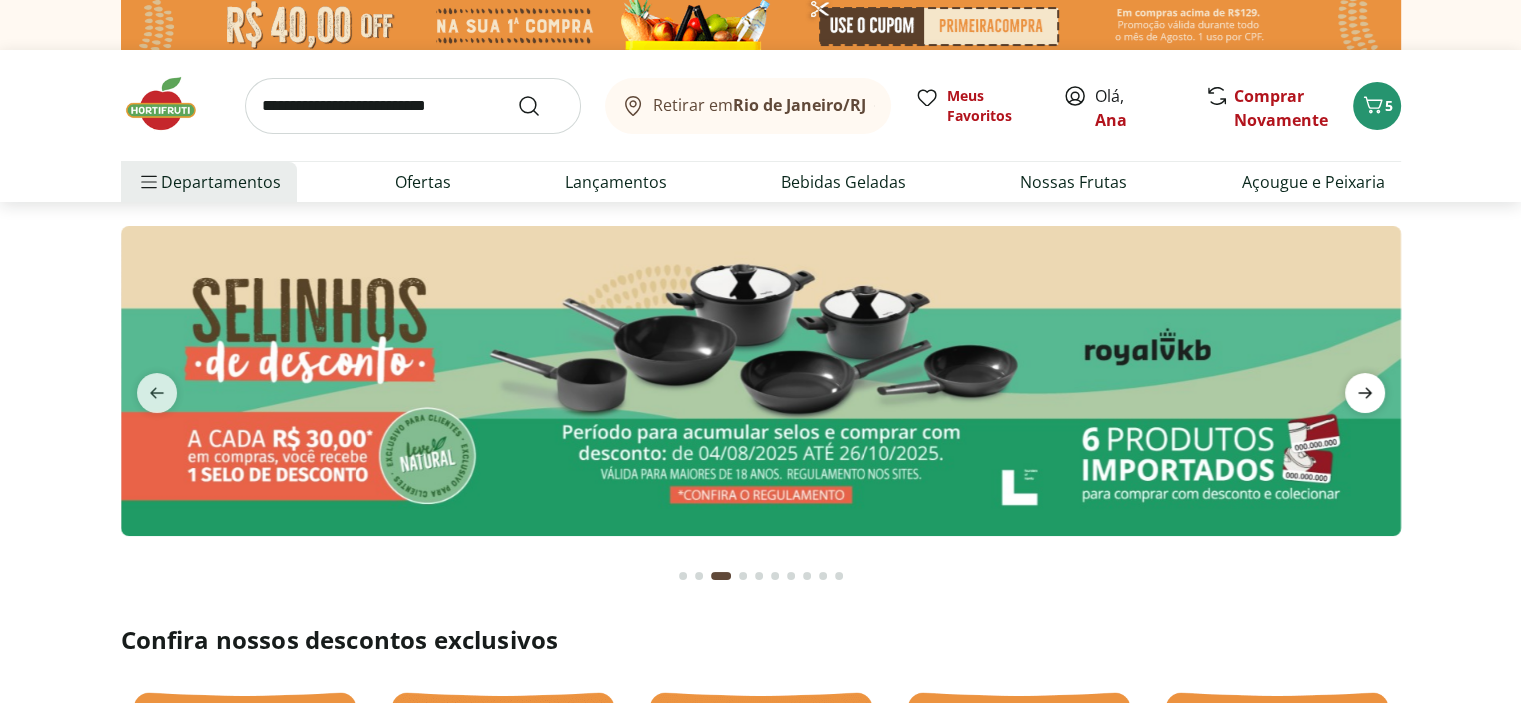 click at bounding box center [1365, 393] 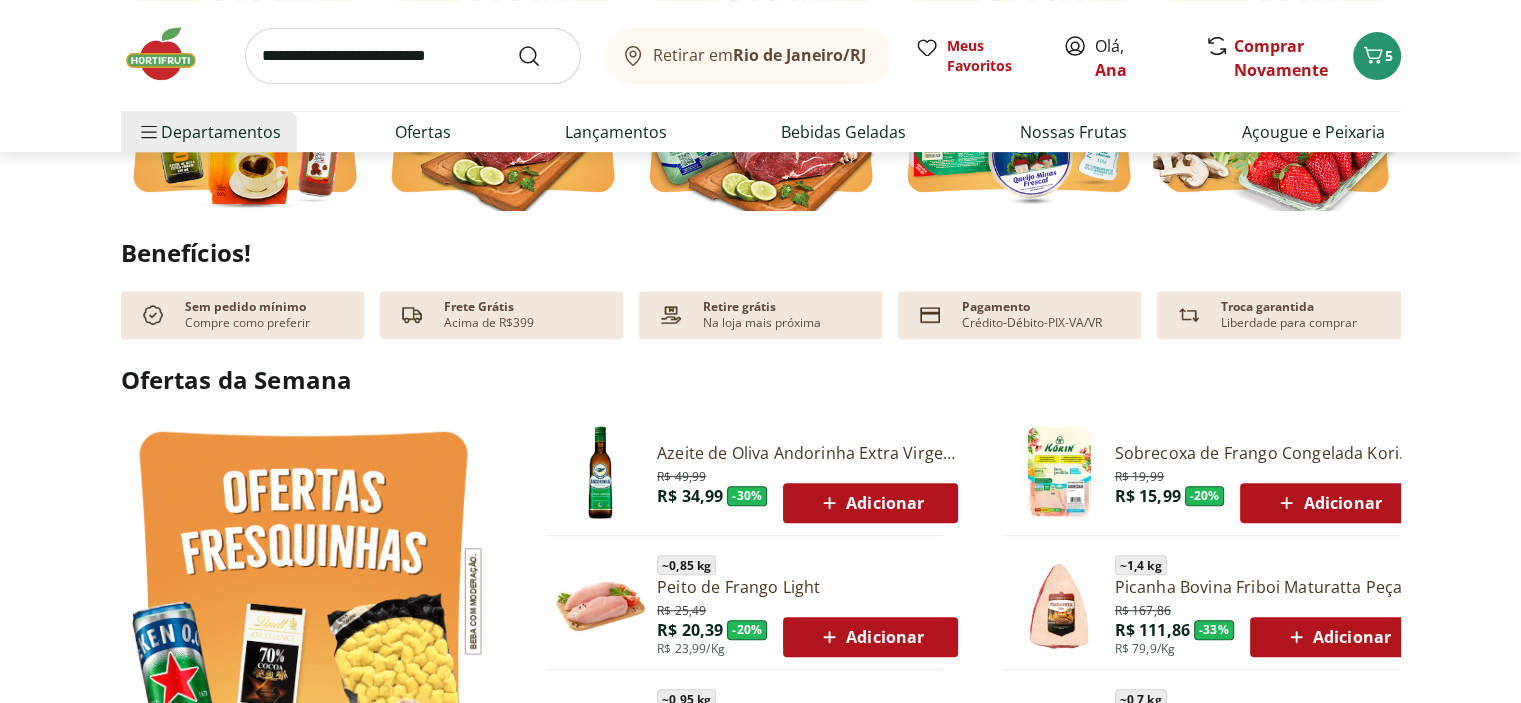 scroll, scrollTop: 1100, scrollLeft: 0, axis: vertical 